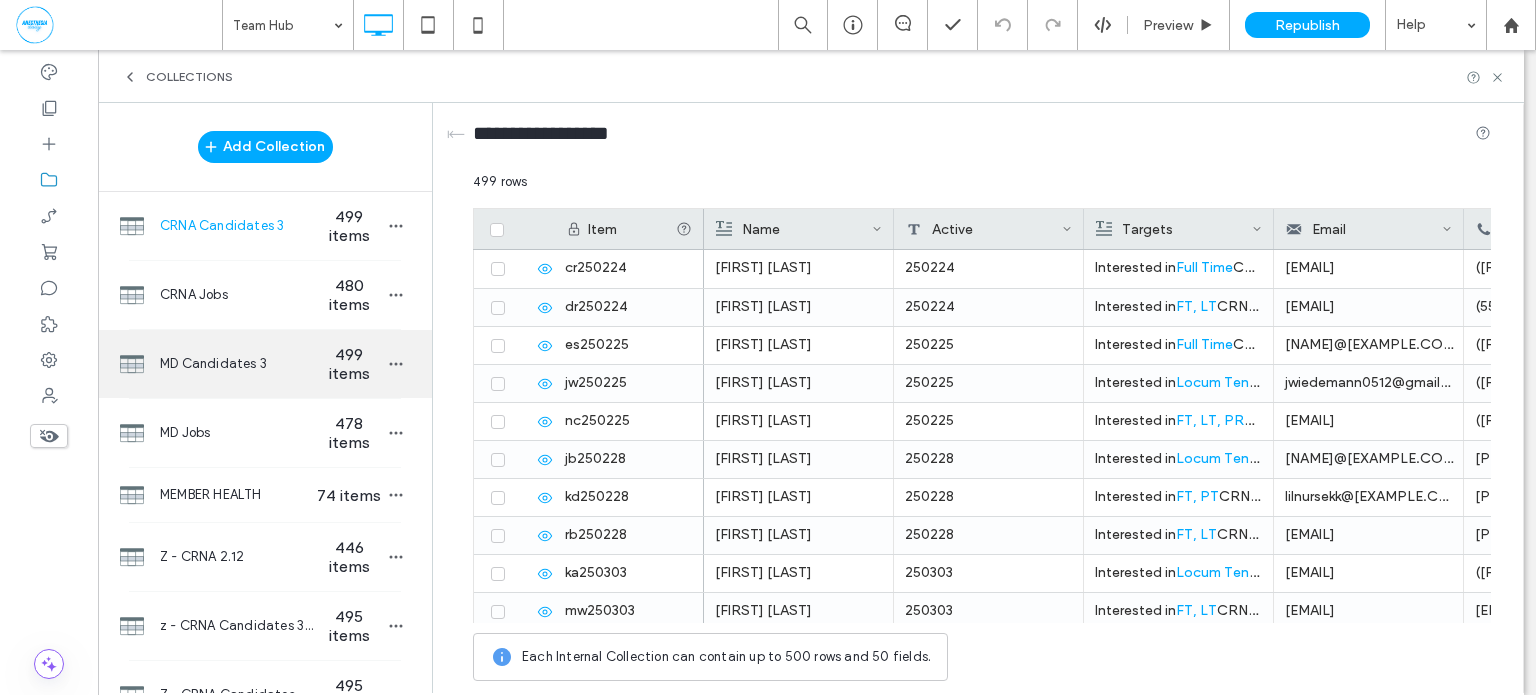 scroll, scrollTop: 0, scrollLeft: 0, axis: both 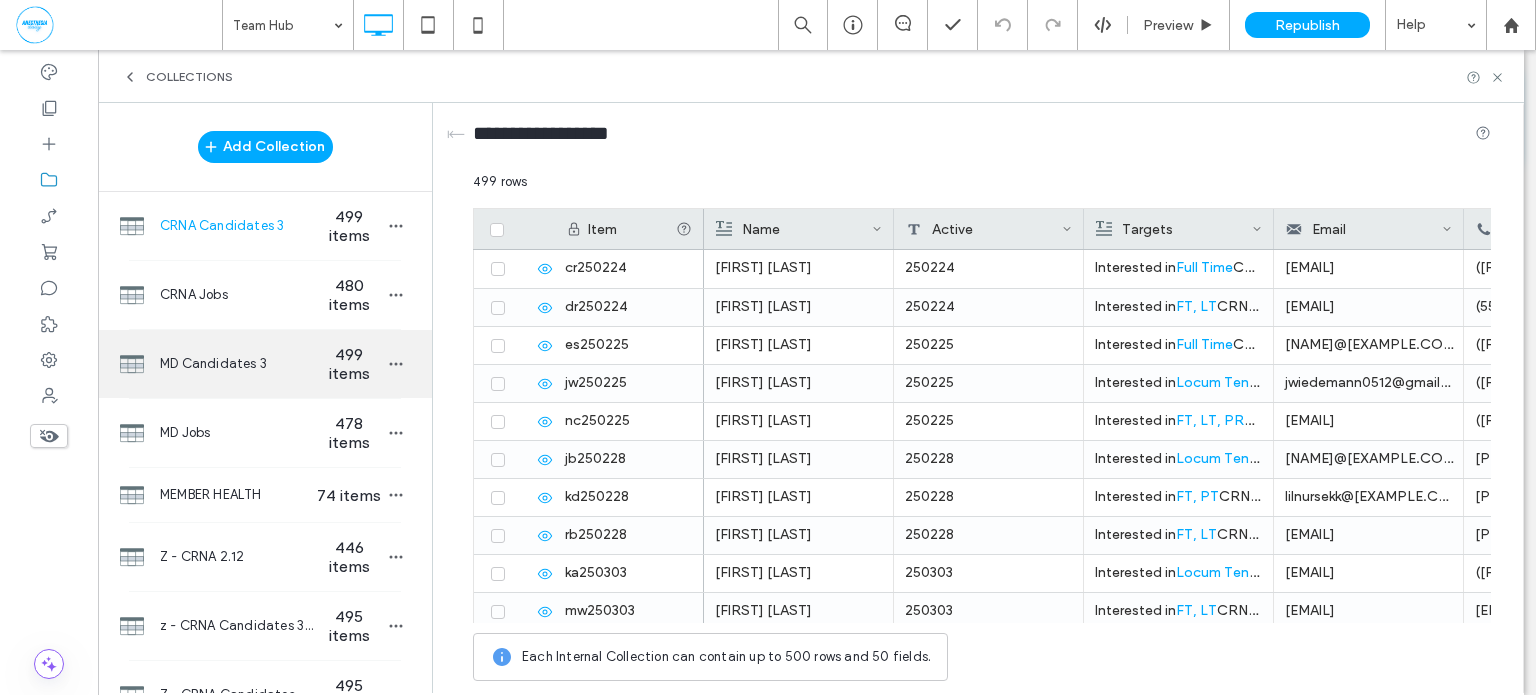 click on "MD Candidates 3" at bounding box center [237, 364] 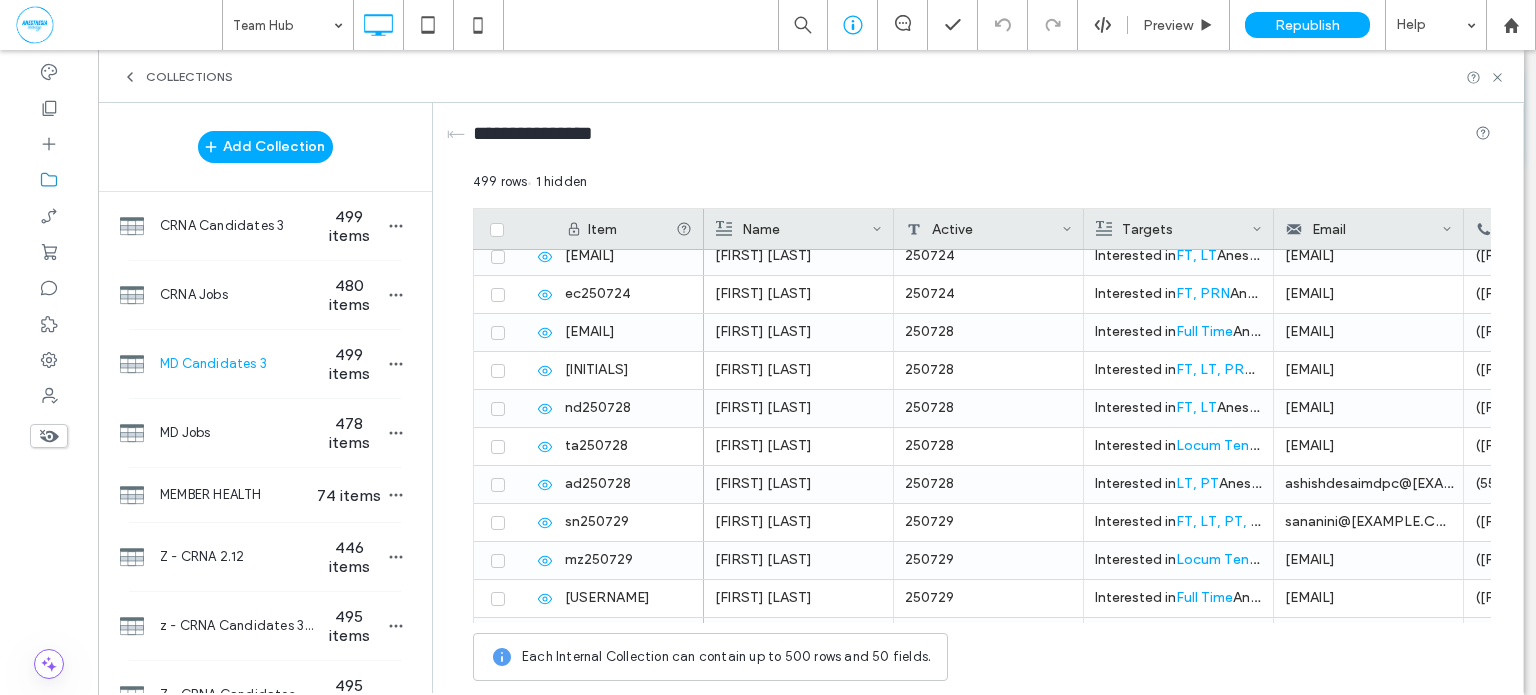 scroll, scrollTop: 17529, scrollLeft: 0, axis: vertical 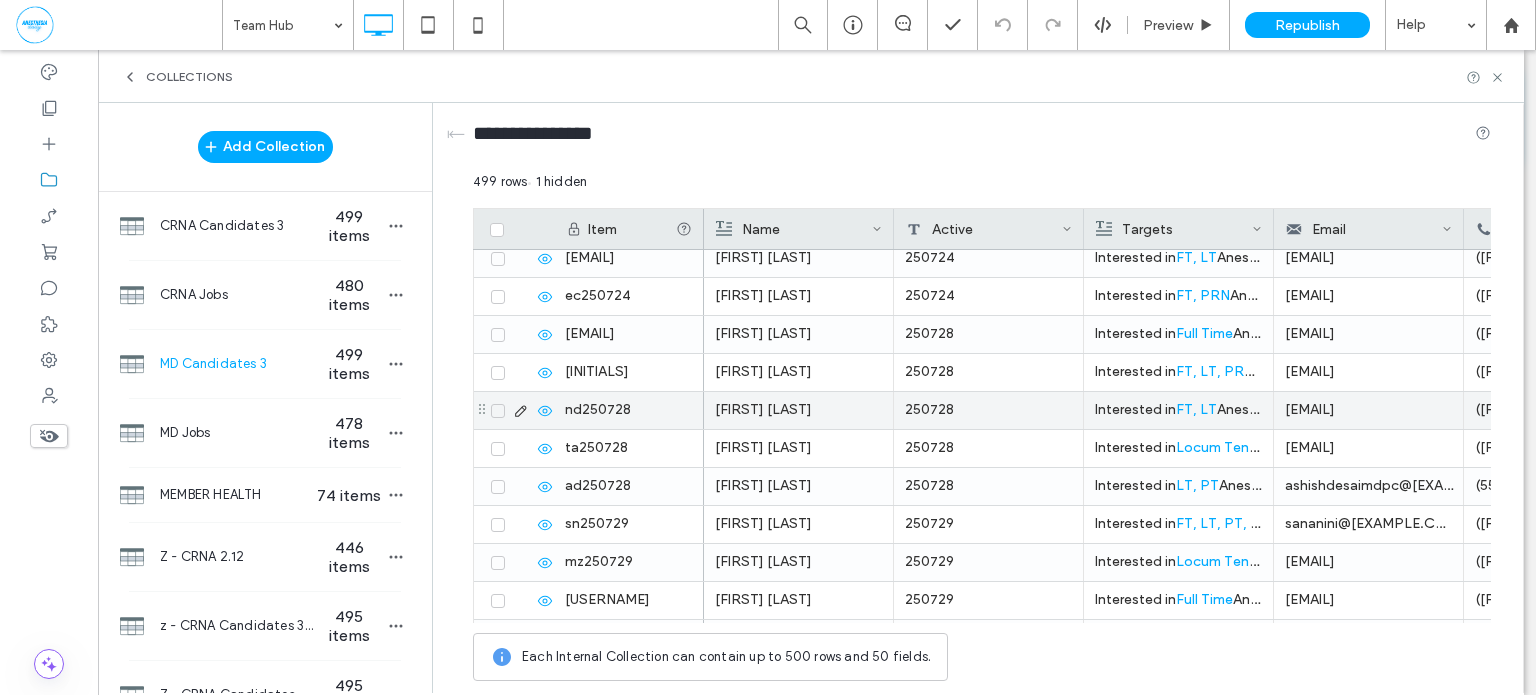 click at bounding box center [498, 411] 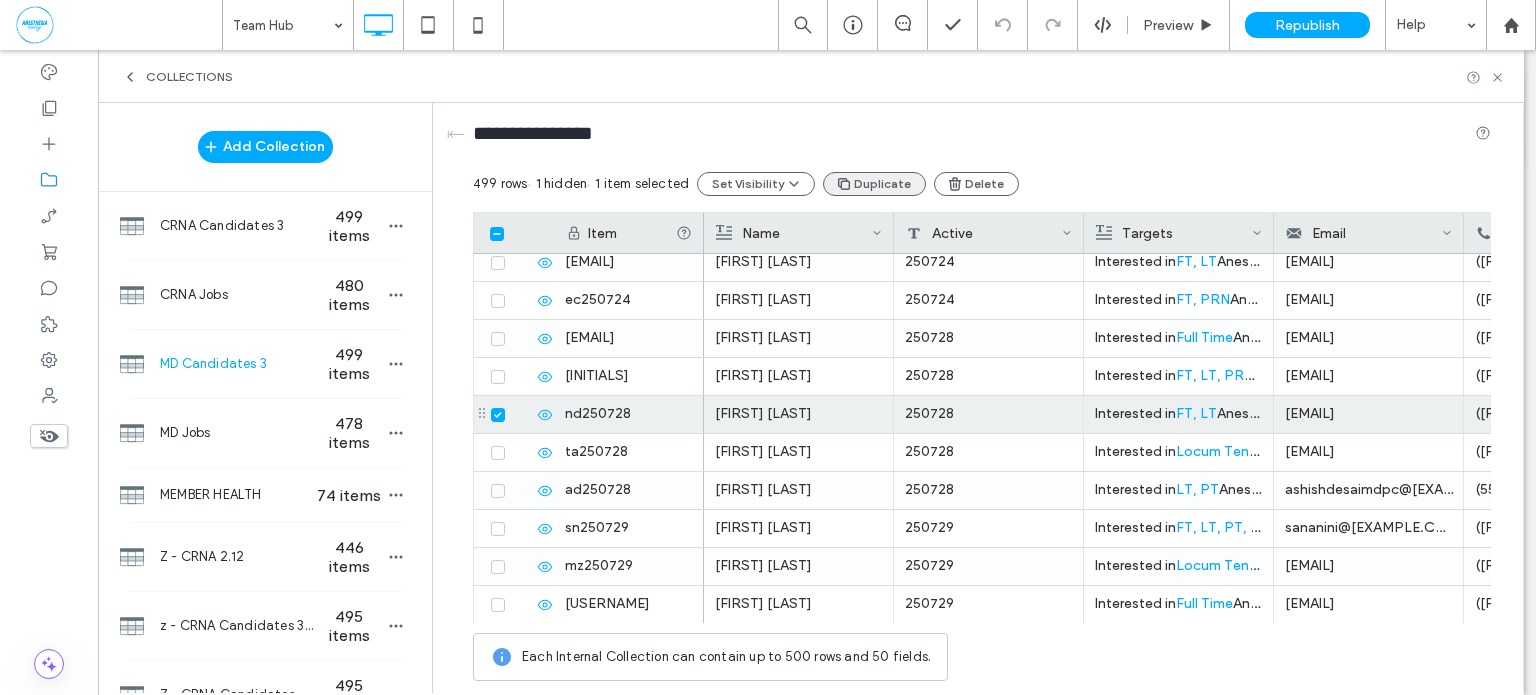 click on "Duplicate" at bounding box center [874, 184] 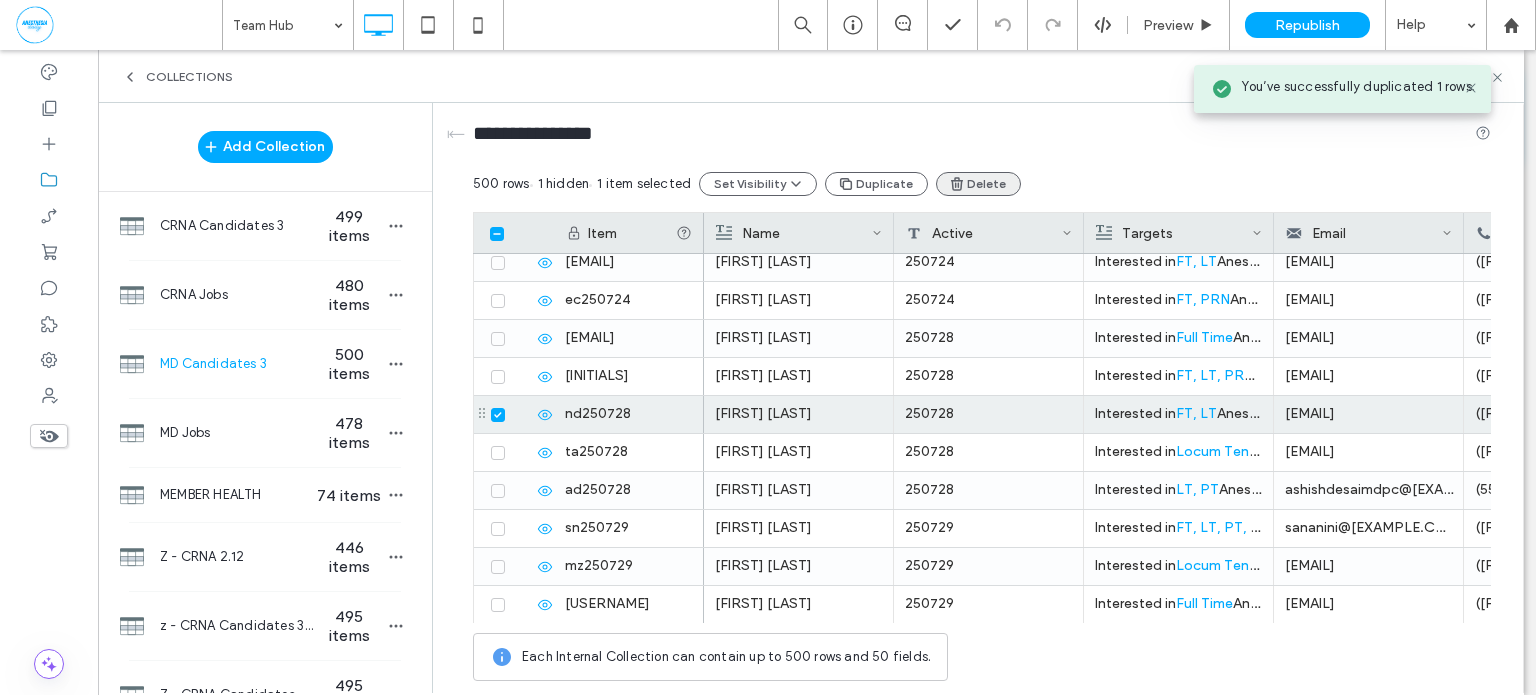 click on "Delete" at bounding box center (978, 184) 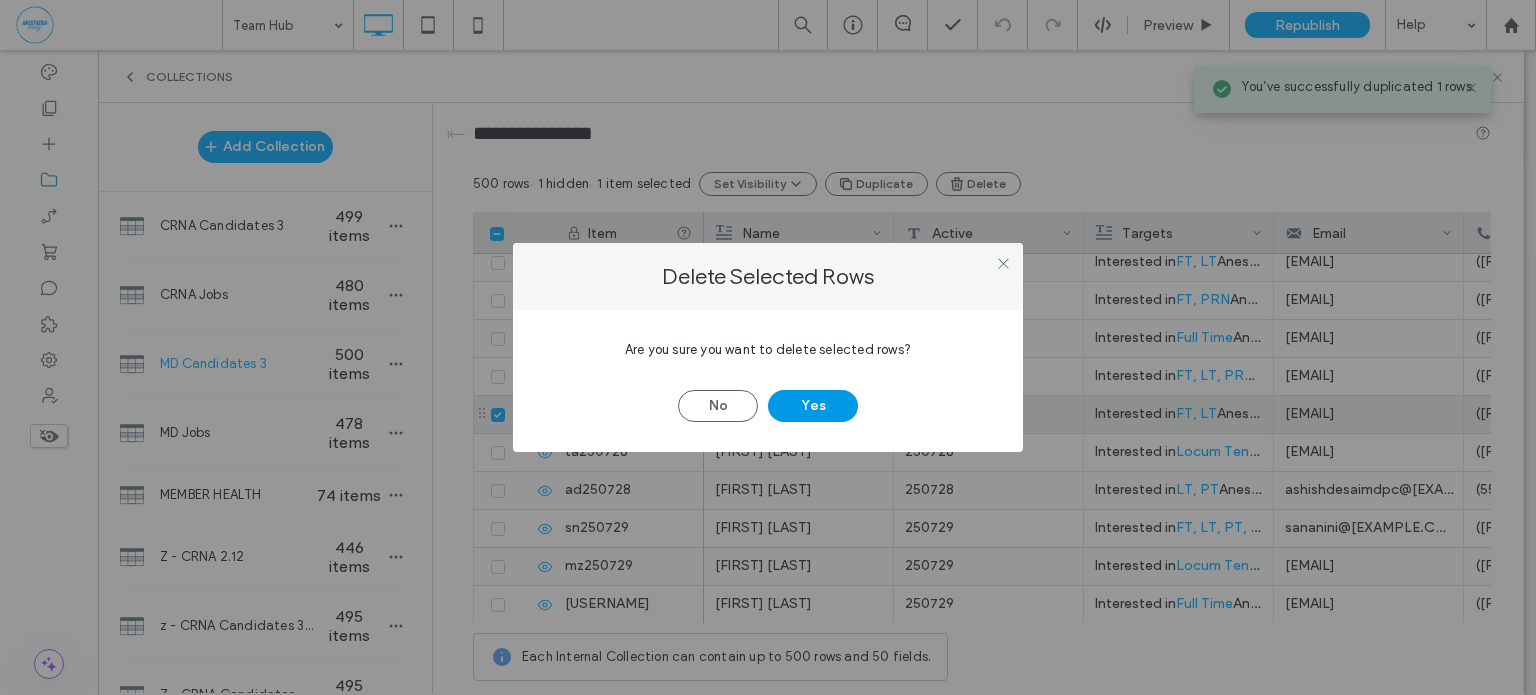 click on "Yes" at bounding box center (813, 406) 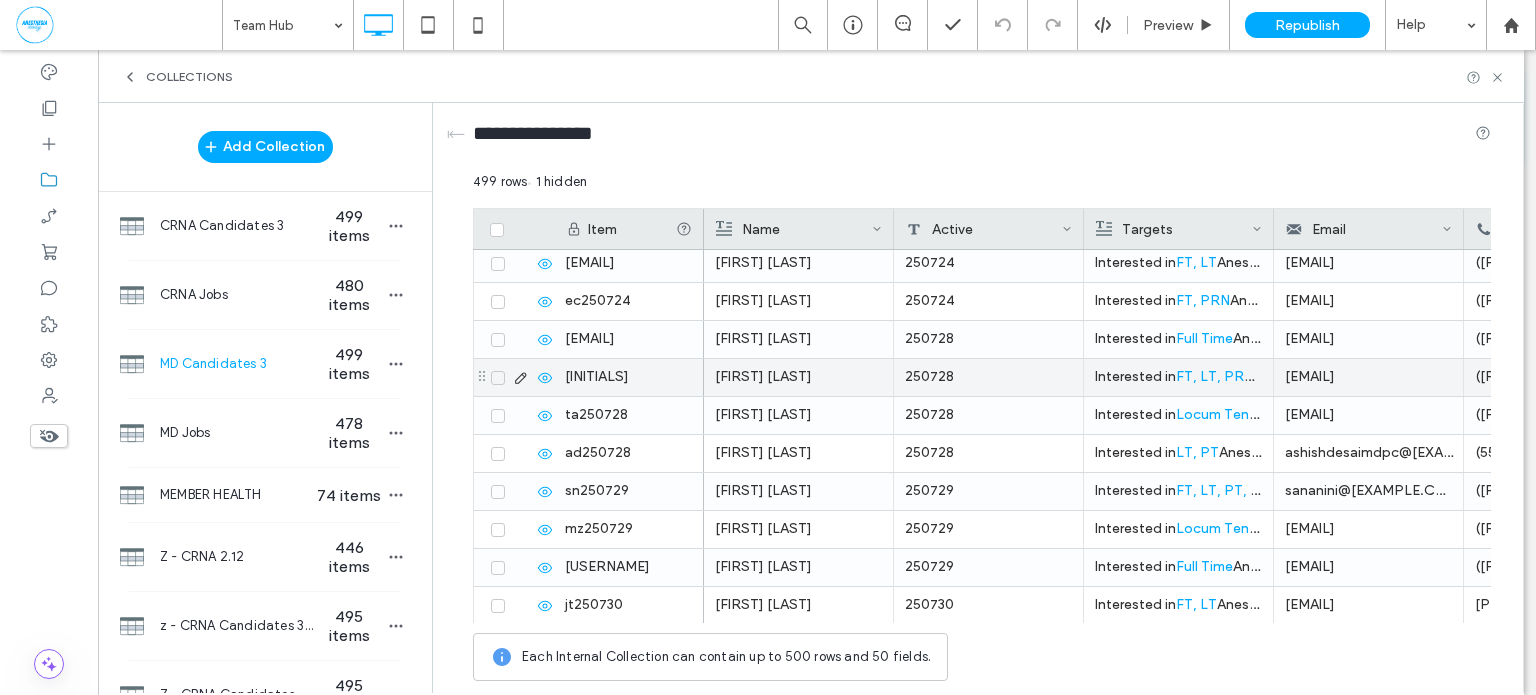 scroll, scrollTop: 18625, scrollLeft: 0, axis: vertical 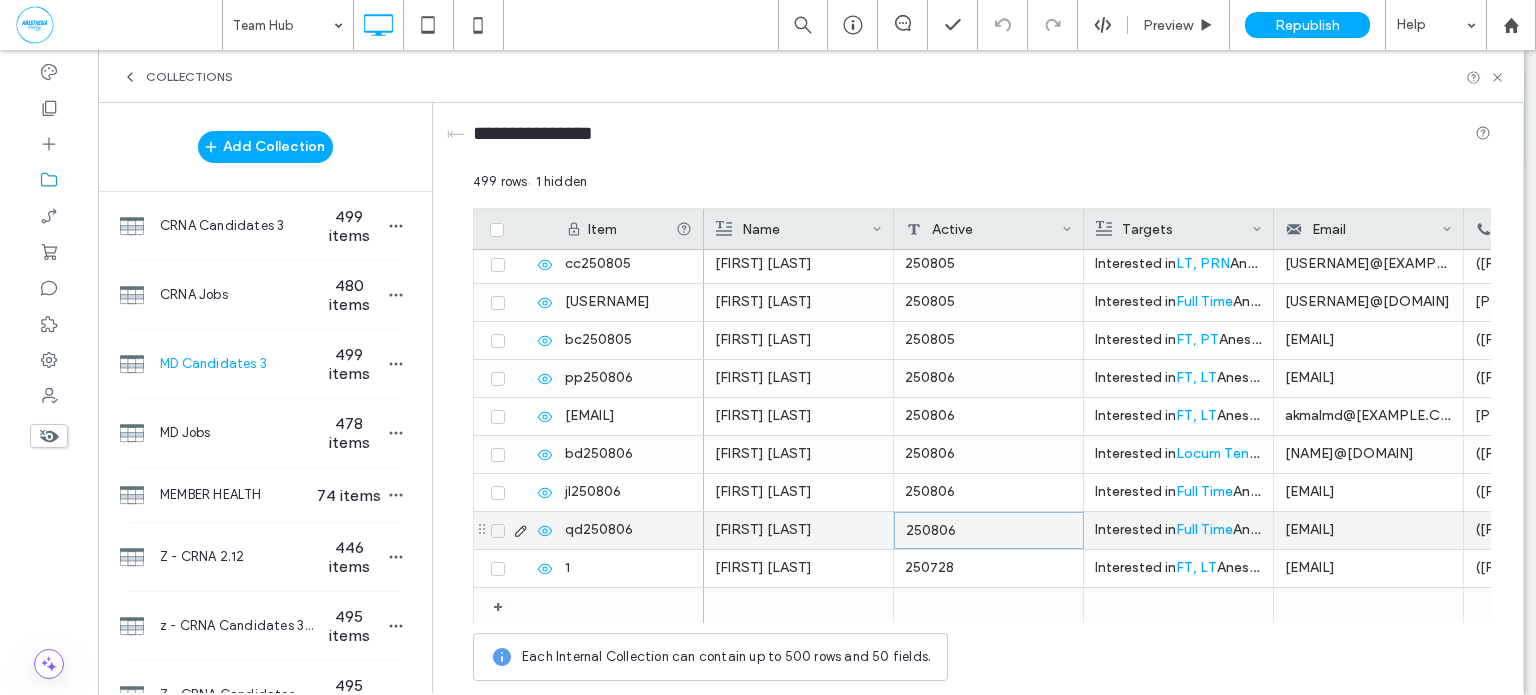 click on "250806" at bounding box center [989, 530] 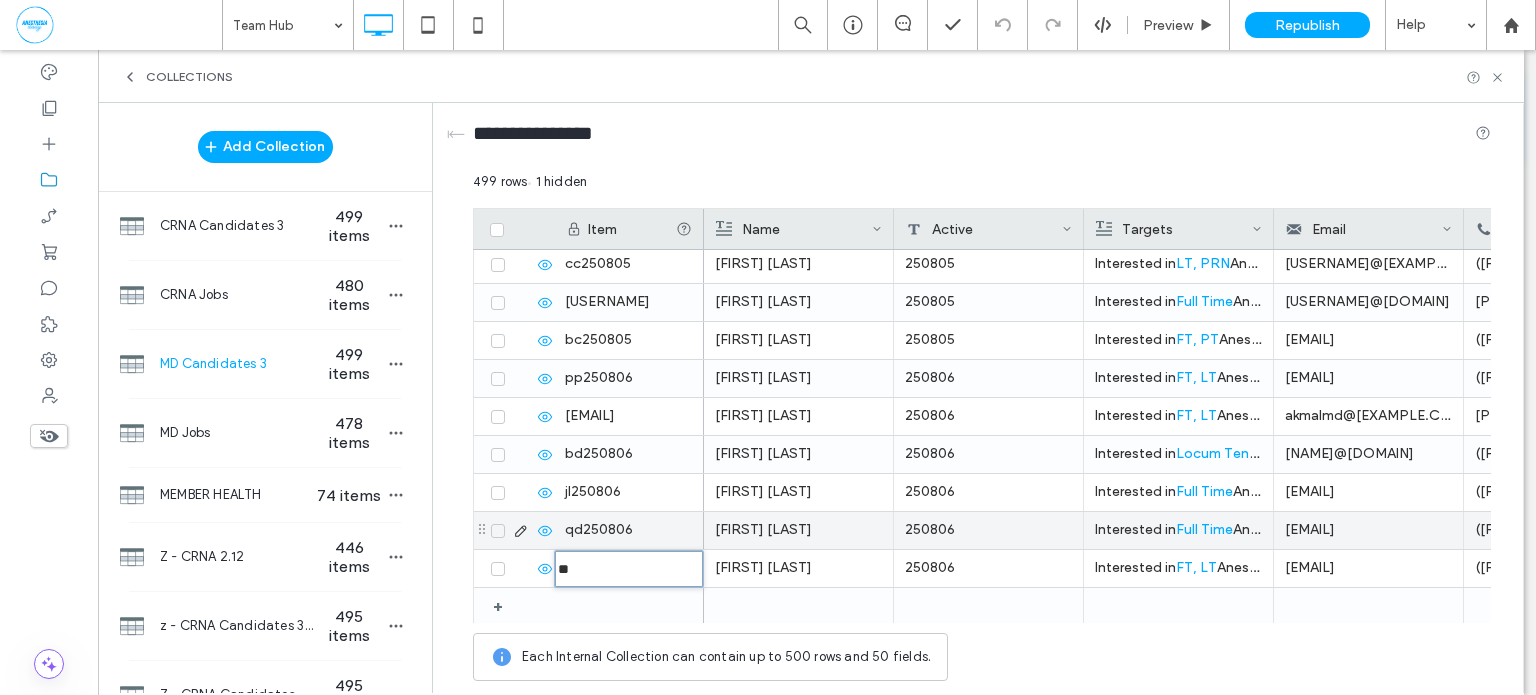 type on "********" 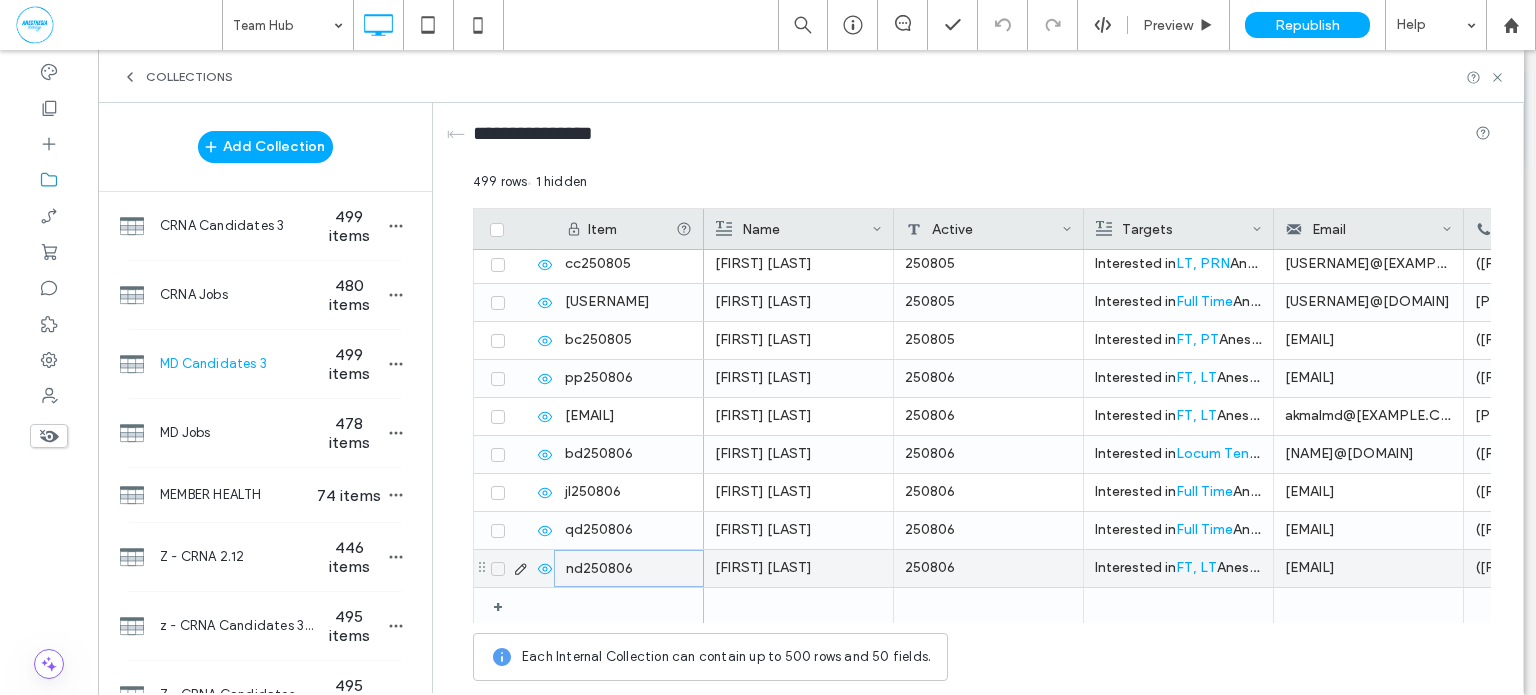 click on "Interested in  FT, LT  Anesthesiologist positions in  NJ, TX, IL, VA, MA, ME, FL, IL, CA, NC . Reach out with matching opportunities." at bounding box center (1178, 568) 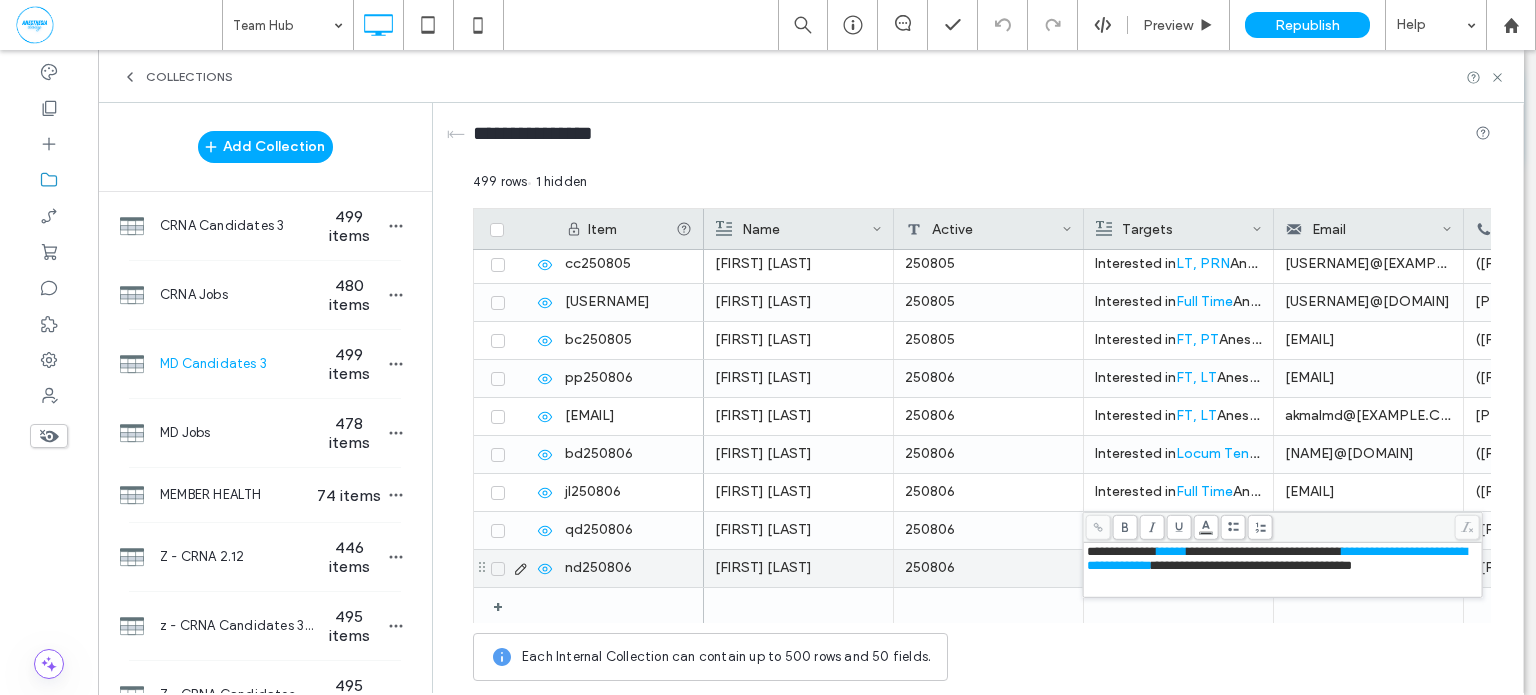 click on "**********" at bounding box center (1252, 565) 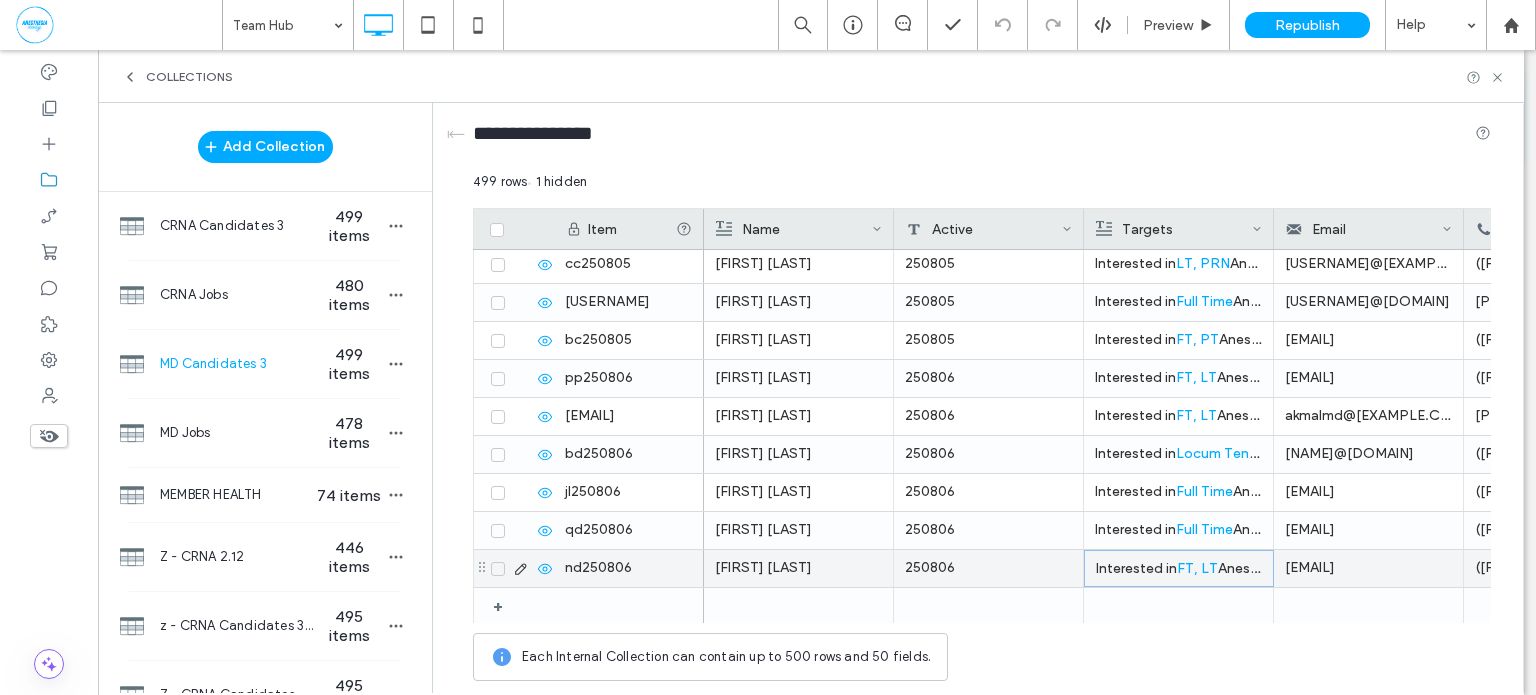 click on "MD Candidates 3 499 items" at bounding box center [265, 364] 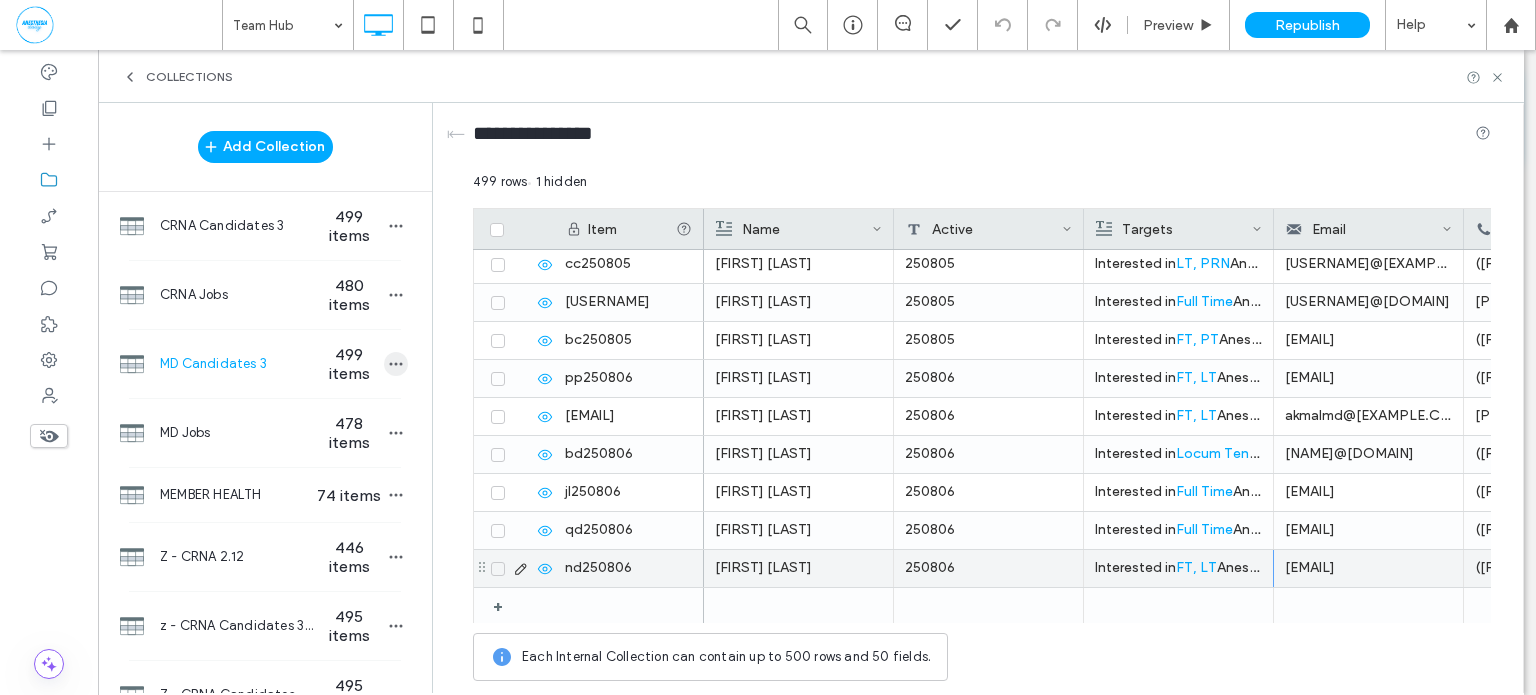 click 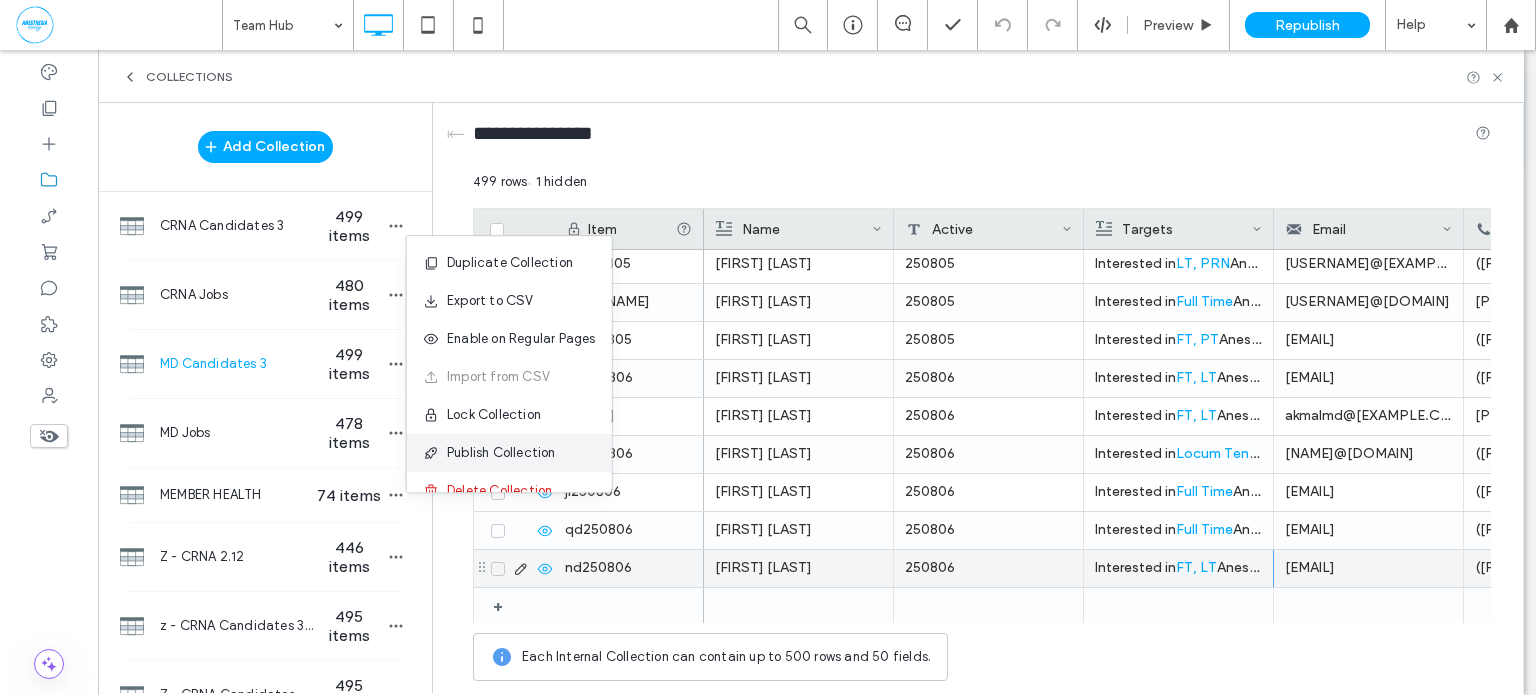click on "Publish Collection" at bounding box center [509, 453] 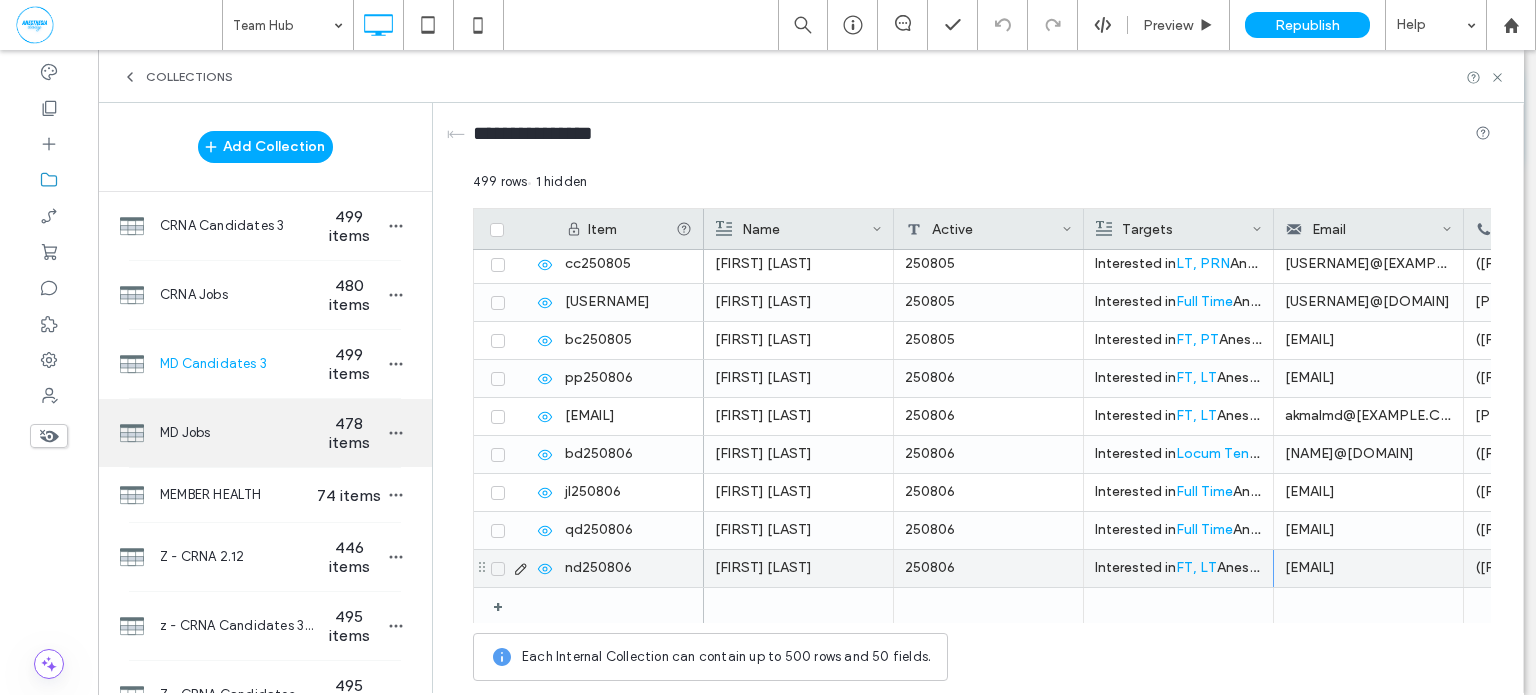 click on "MD Jobs" at bounding box center [237, 433] 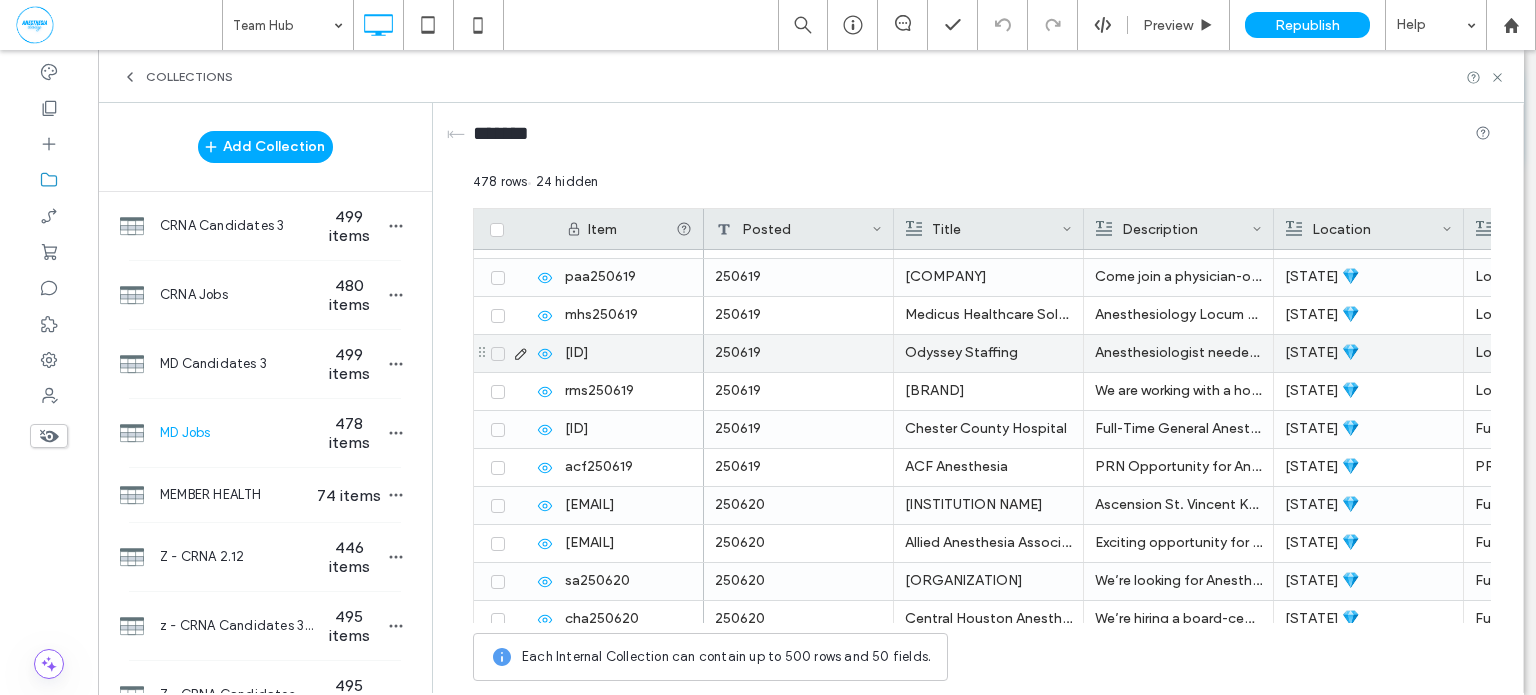 scroll, scrollTop: 4356, scrollLeft: 0, axis: vertical 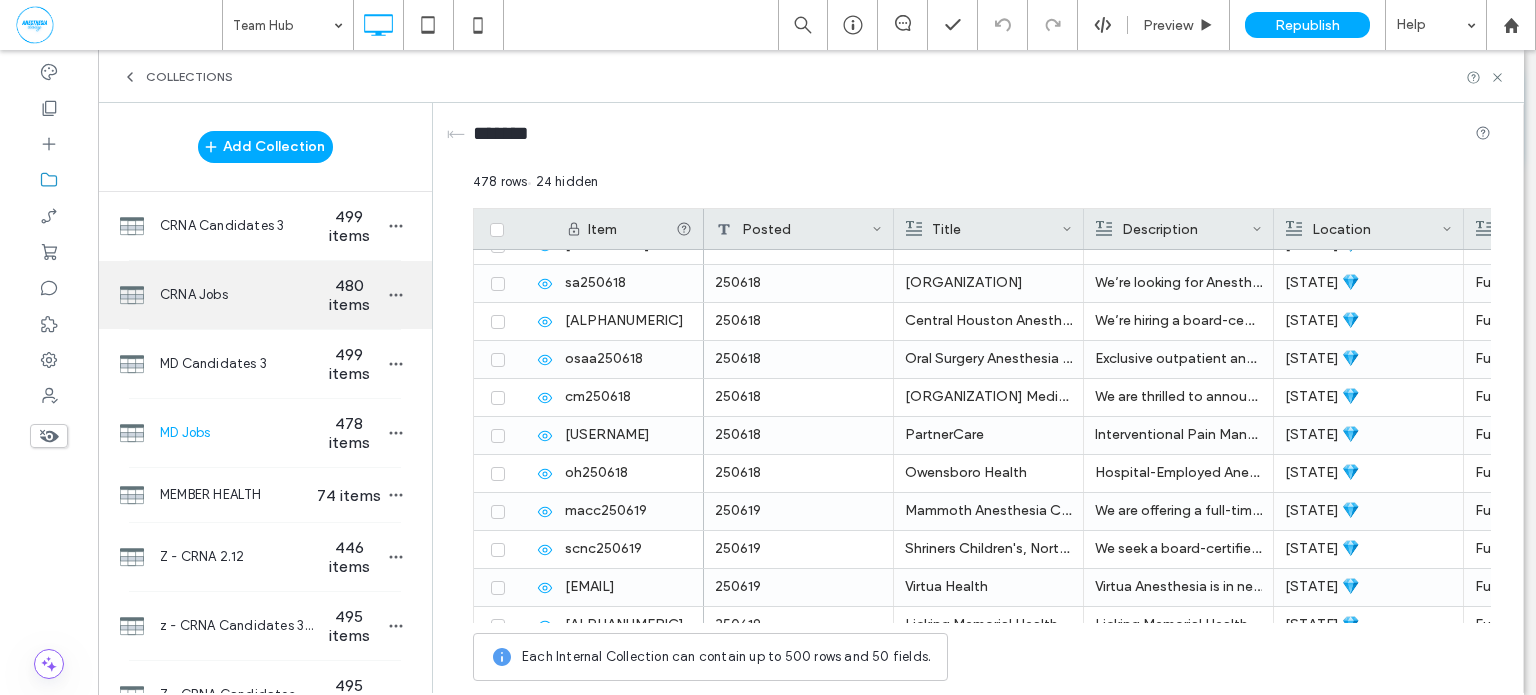 click on "CRNA Jobs" at bounding box center (237, 295) 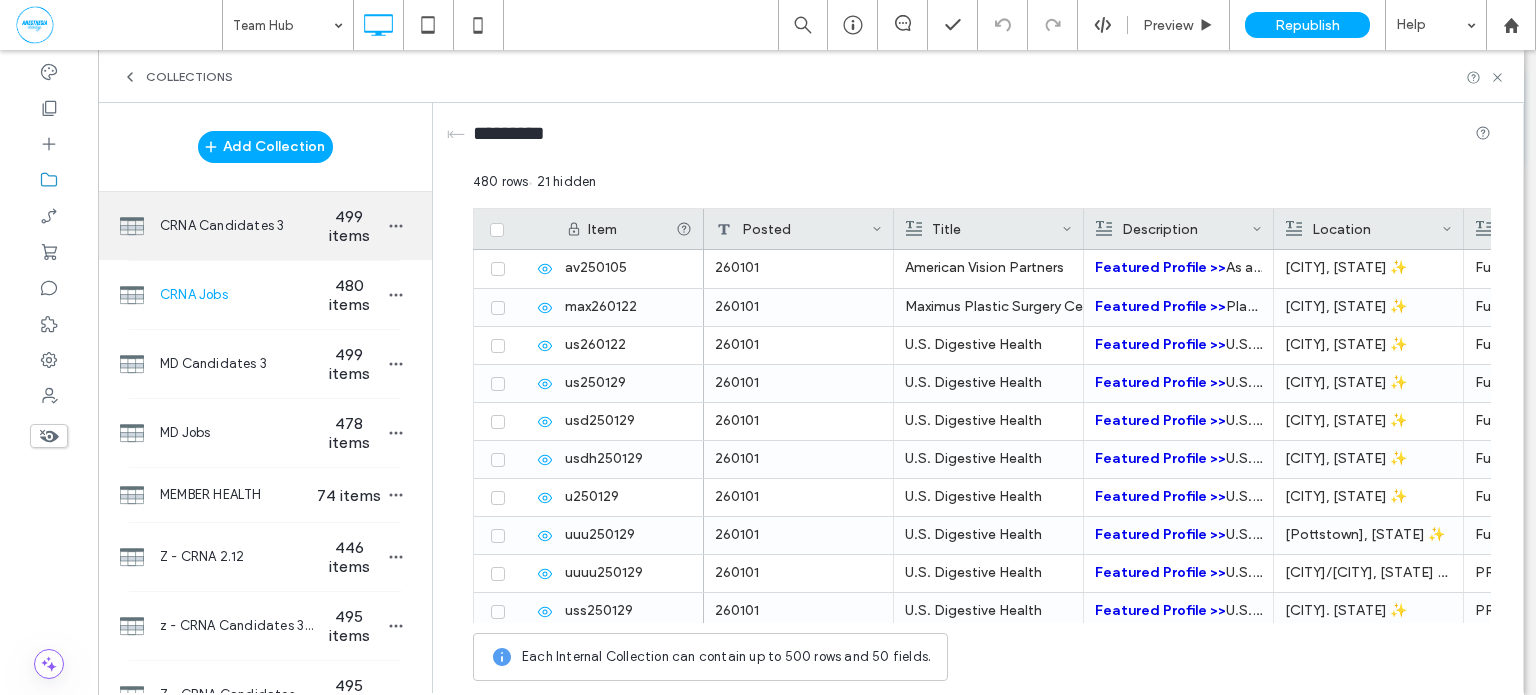 click on "499 items" at bounding box center [349, 226] 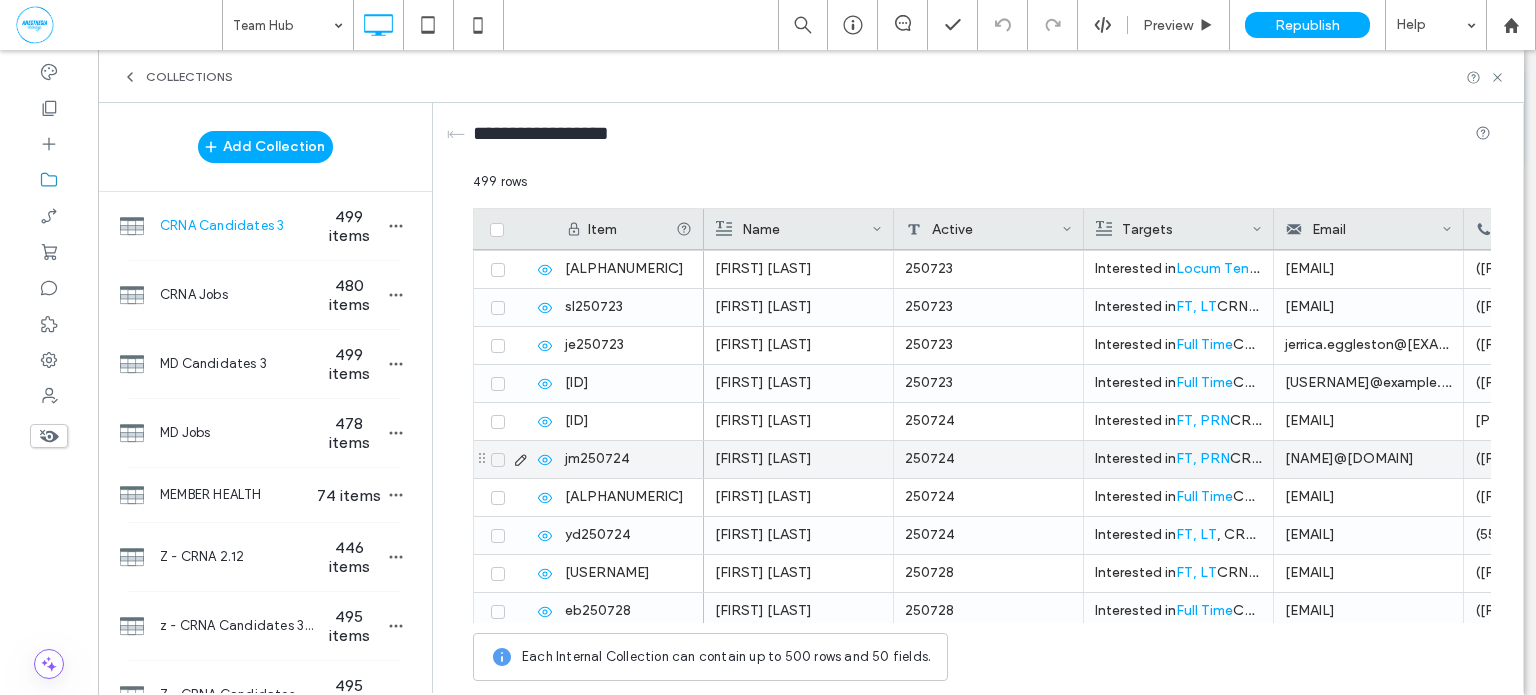 scroll, scrollTop: 18625, scrollLeft: 0, axis: vertical 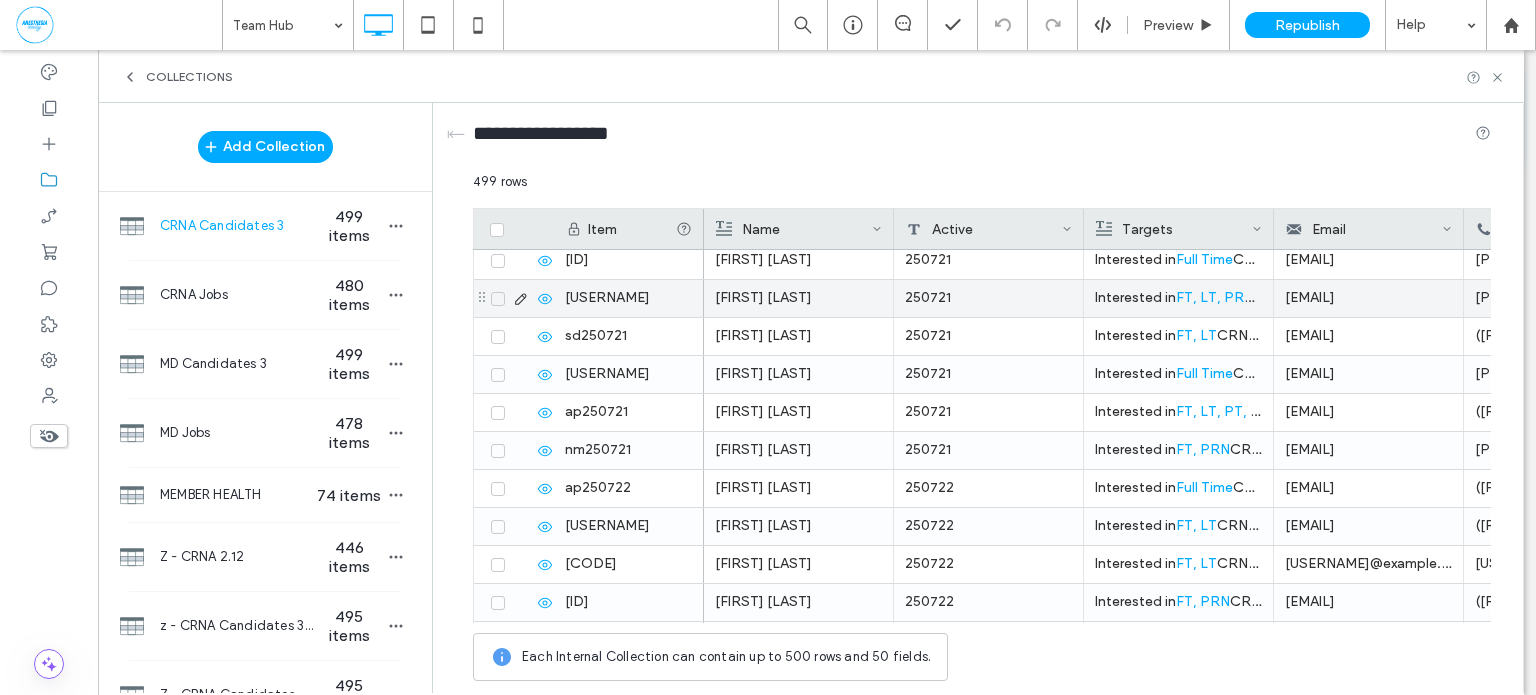 click at bounding box center (498, 299) 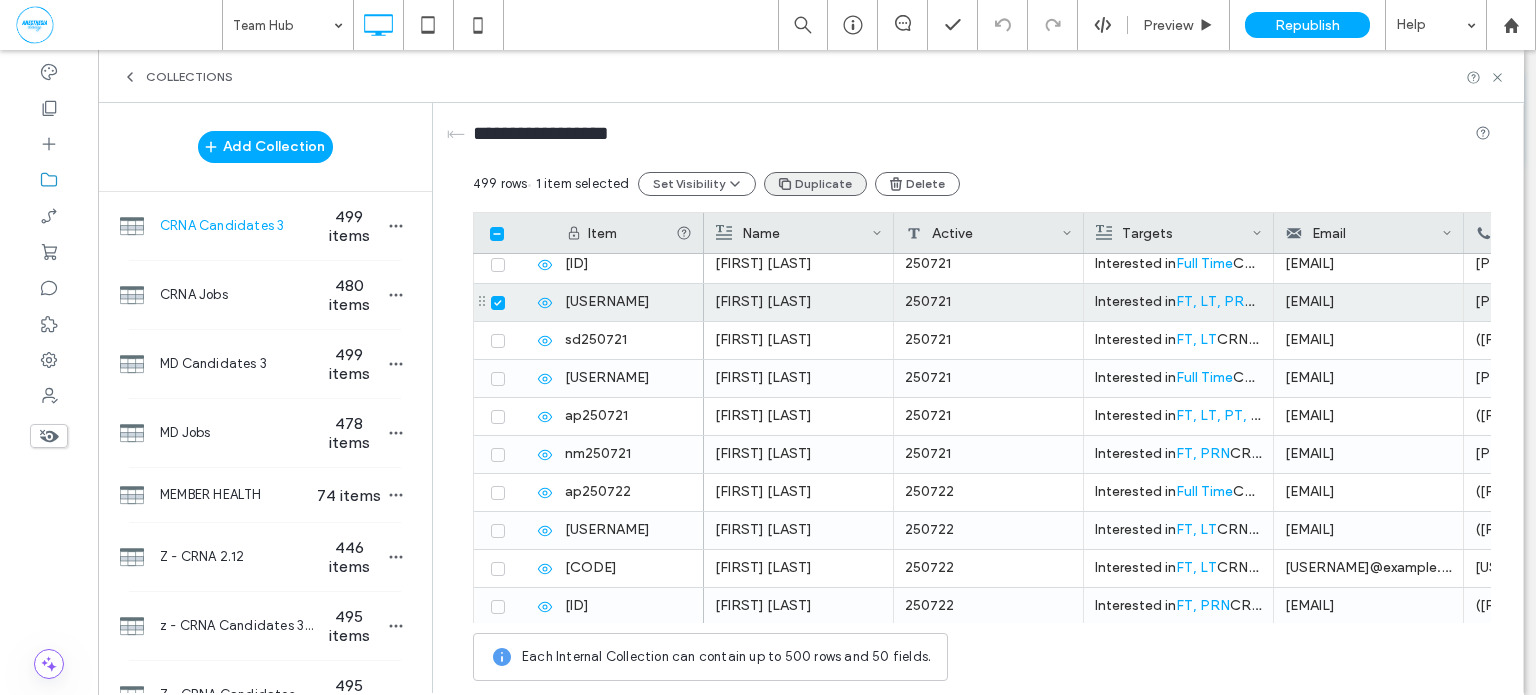 click on "Duplicate" at bounding box center (815, 184) 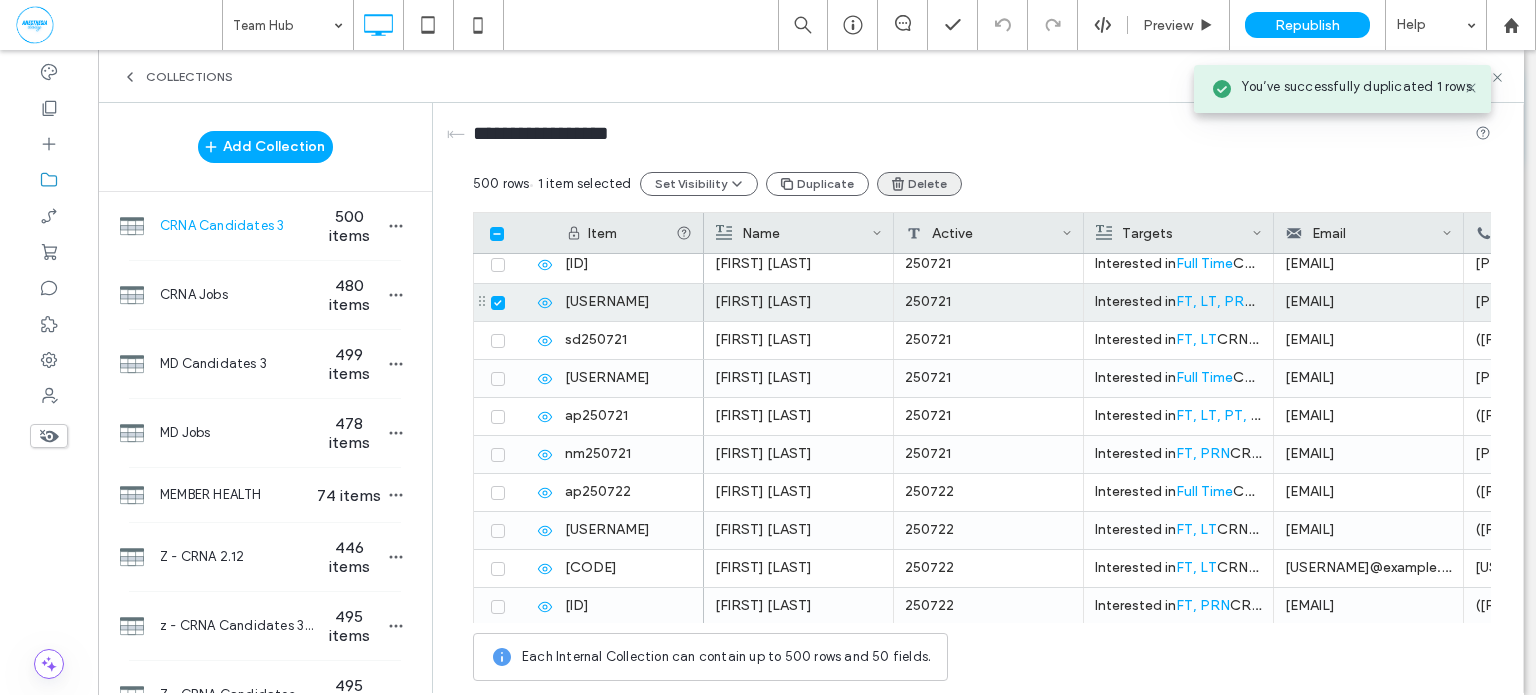 click on "Delete" at bounding box center (919, 184) 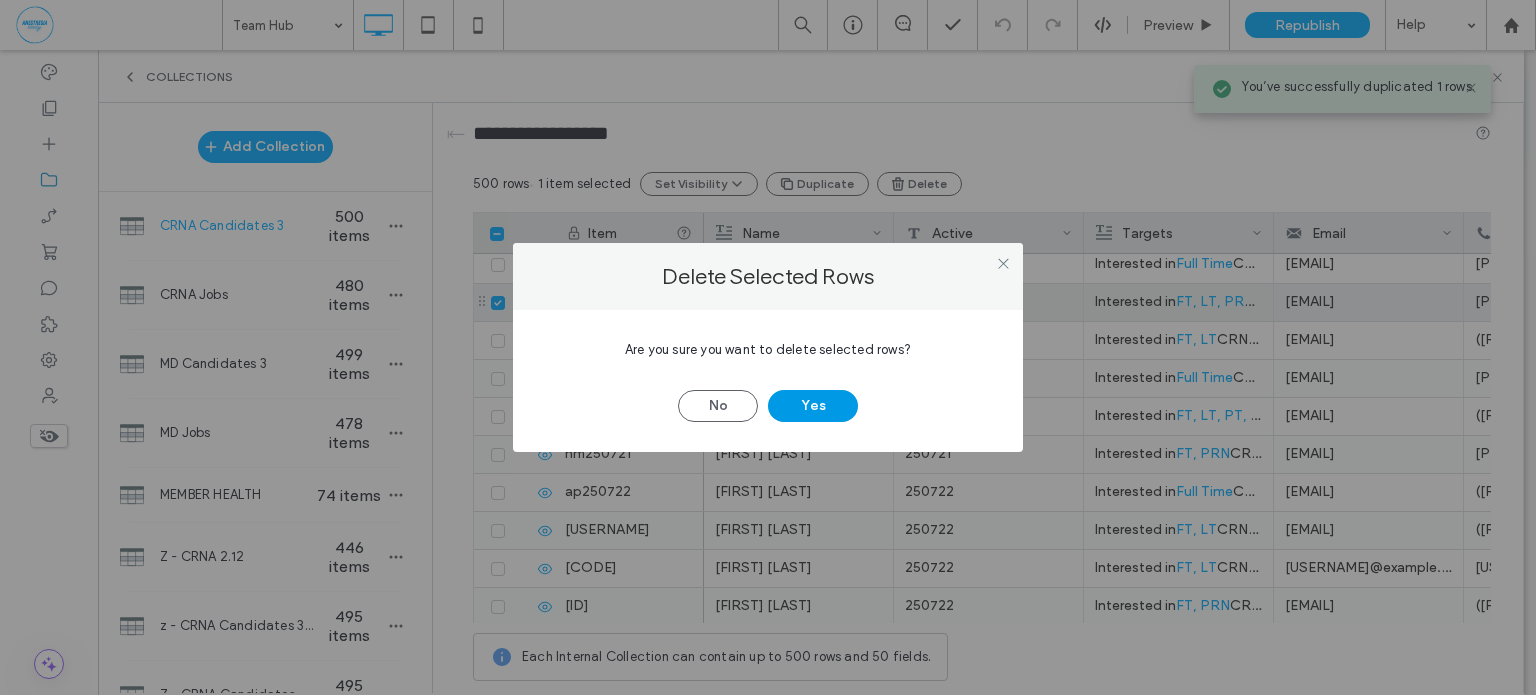 click on "Yes" at bounding box center [813, 406] 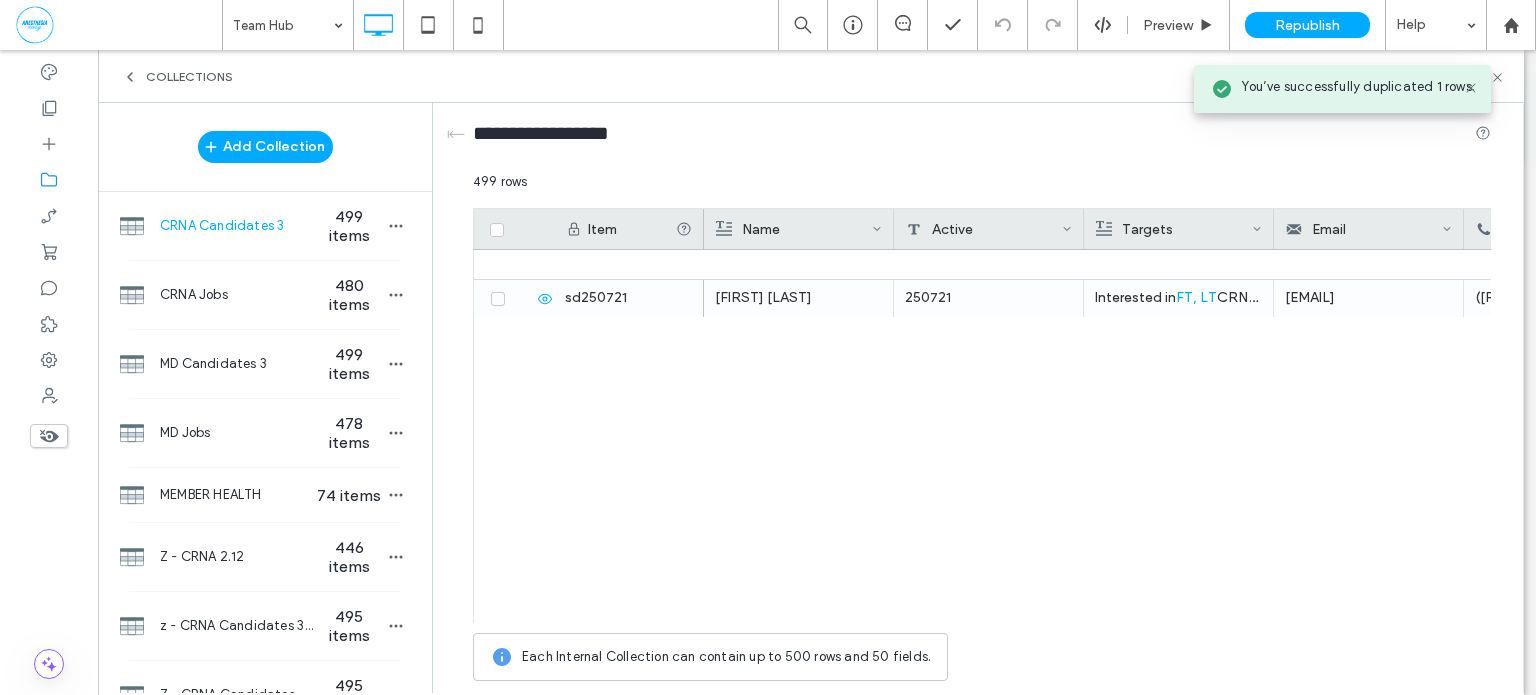 scroll, scrollTop: 18625, scrollLeft: 0, axis: vertical 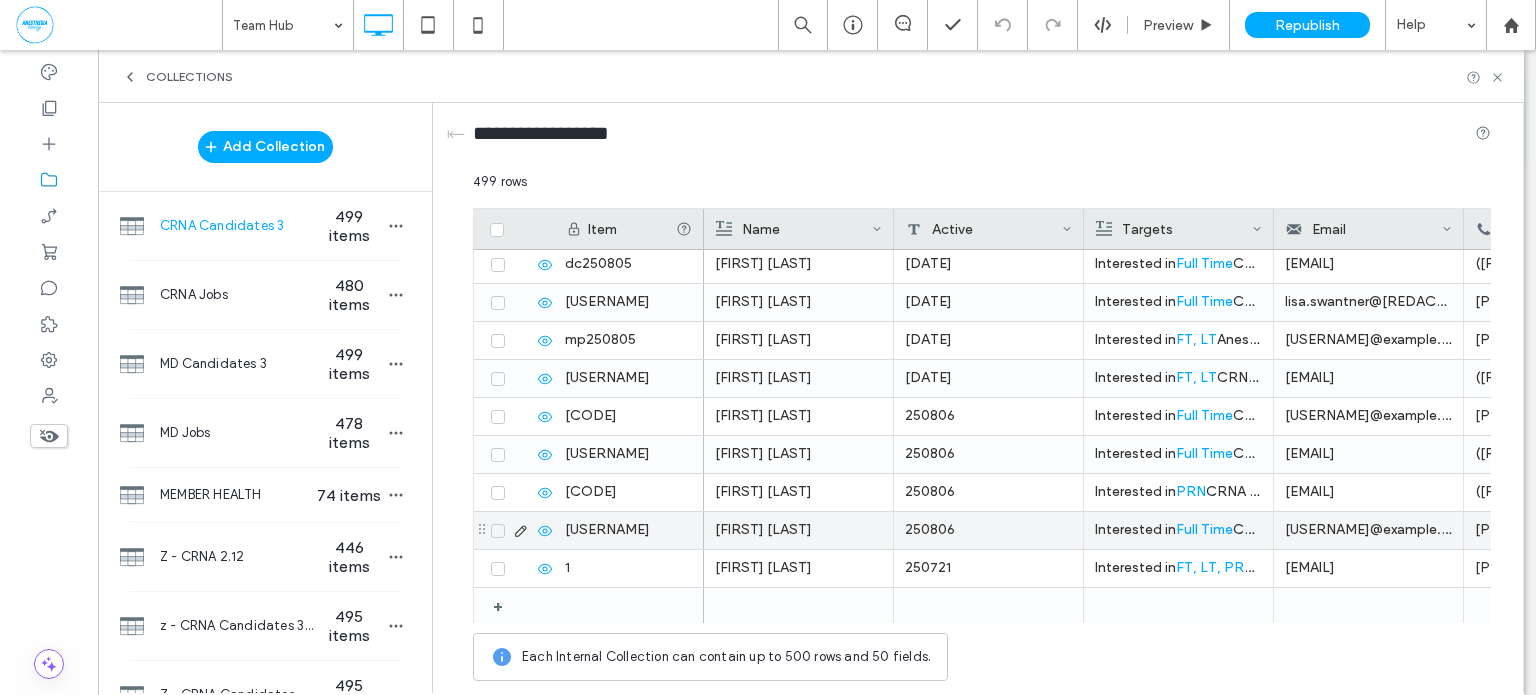 click on "250806" at bounding box center [989, 530] 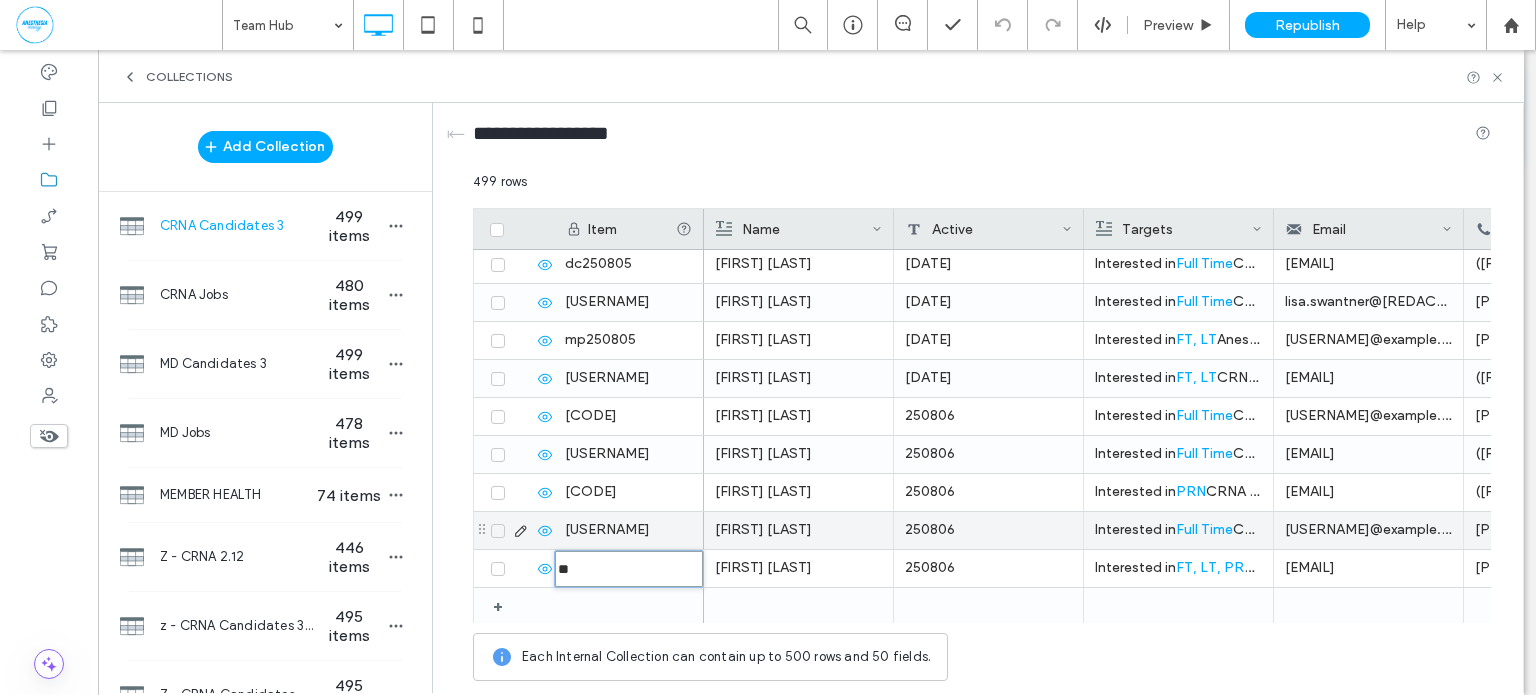 type on "********" 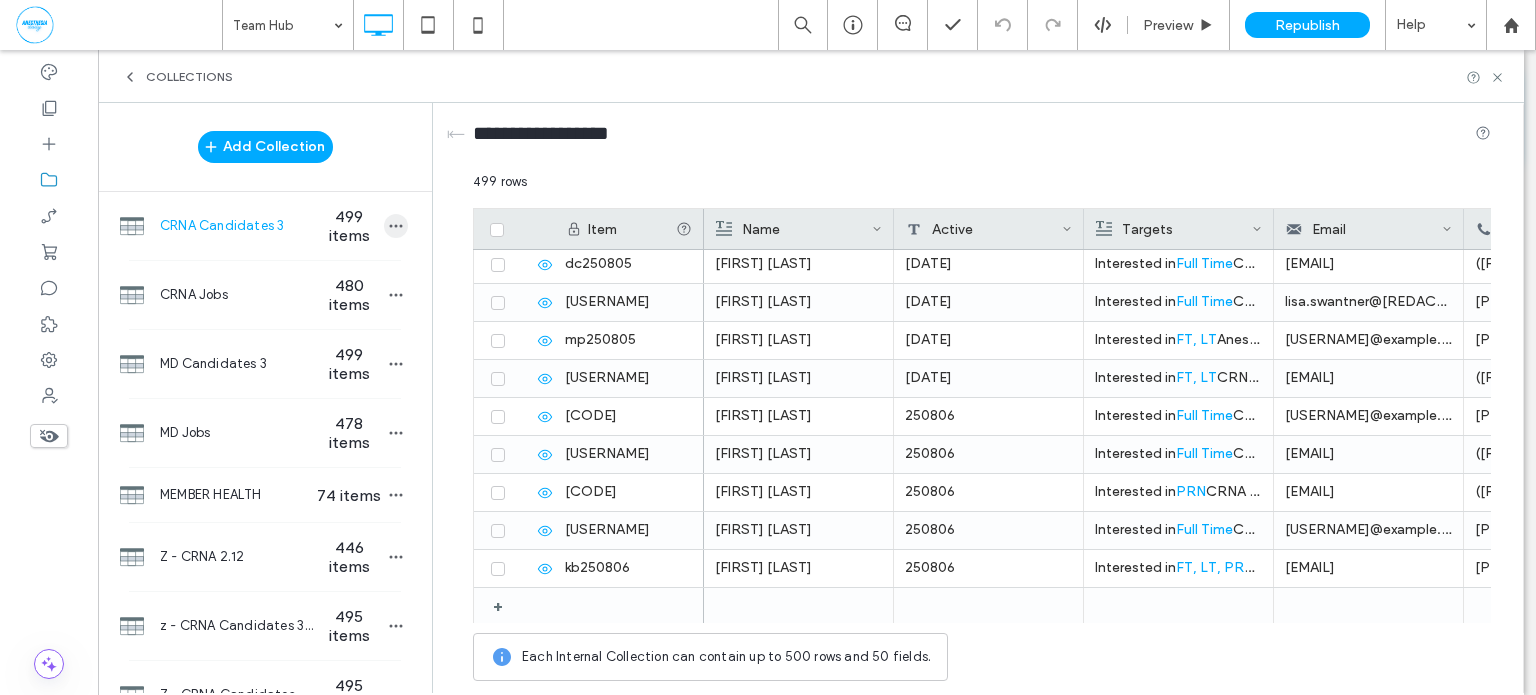 click 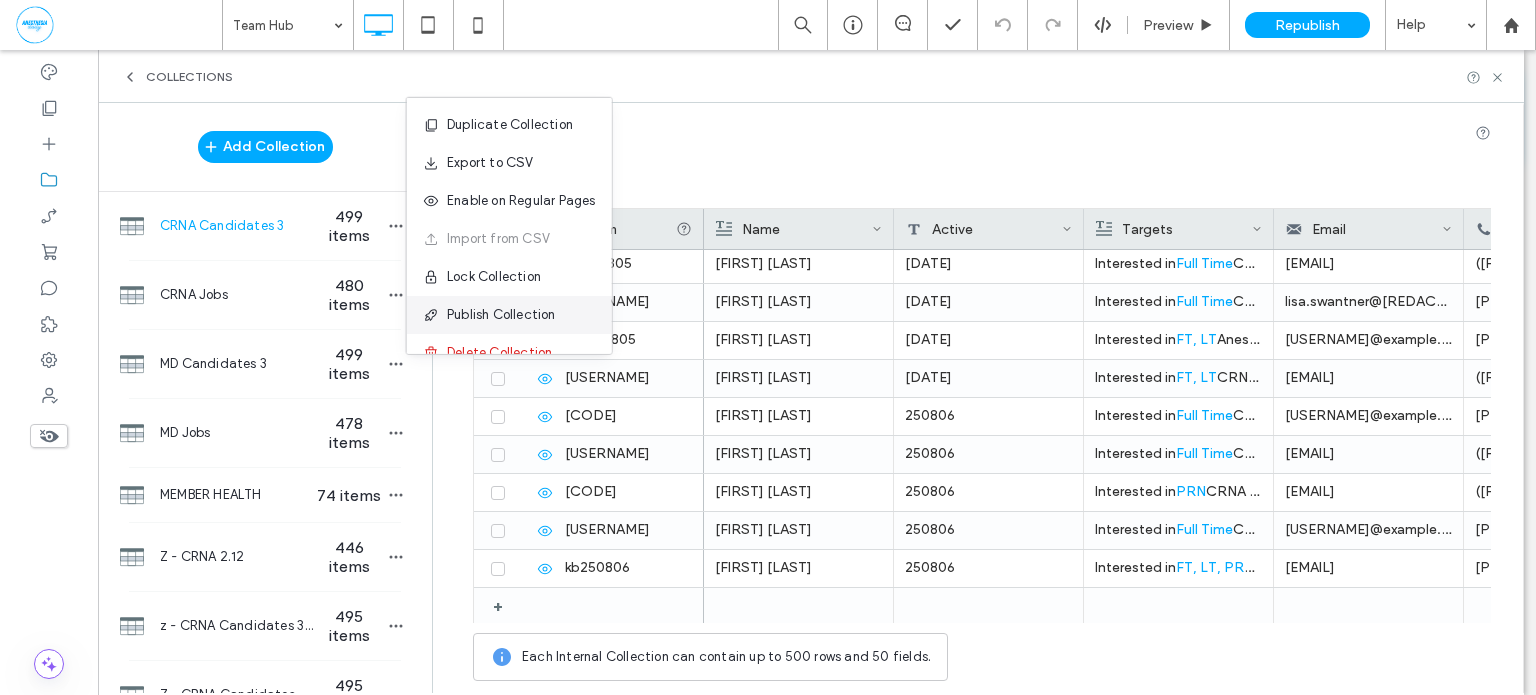 click on "Publish Collection" at bounding box center [501, 315] 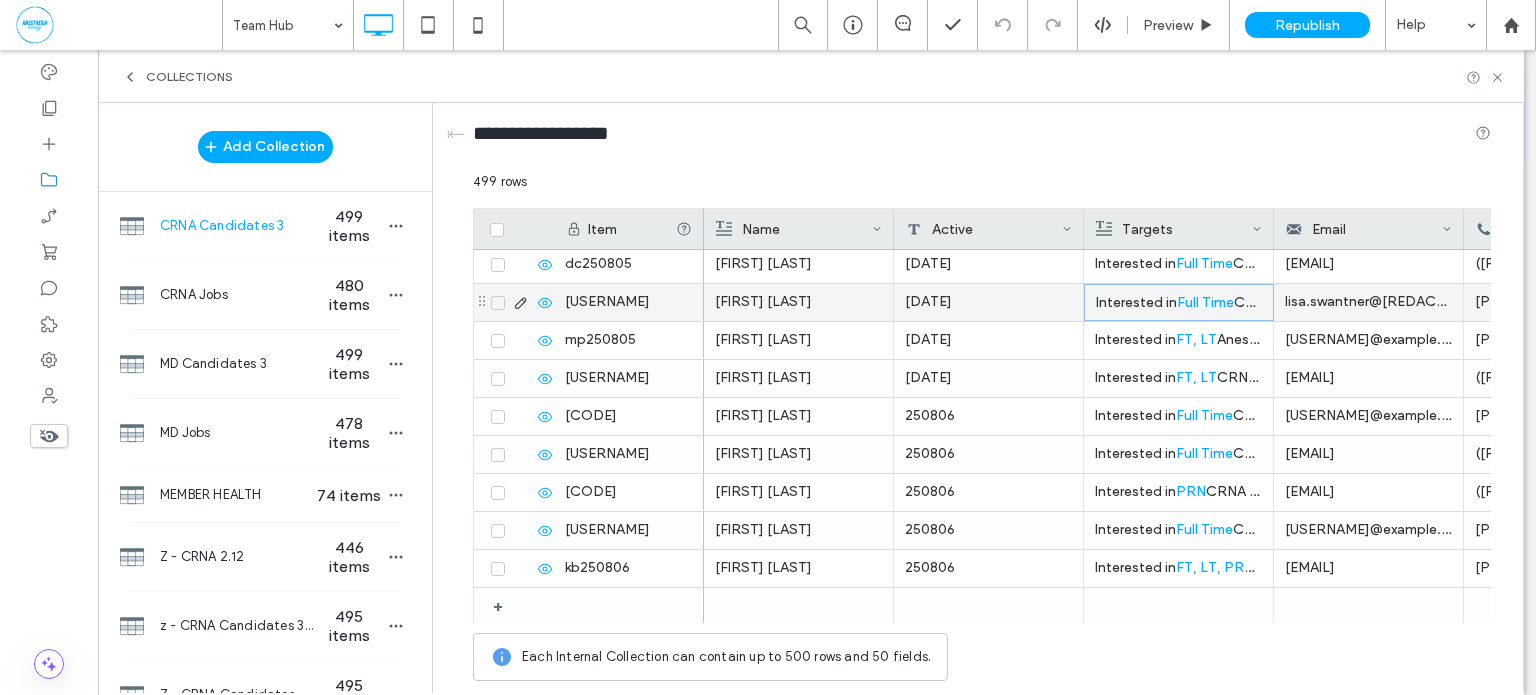 click on "Interested in  Full Time  CRNA positions in  Alabama . Reach out with matching opportunities." at bounding box center [1179, 303] 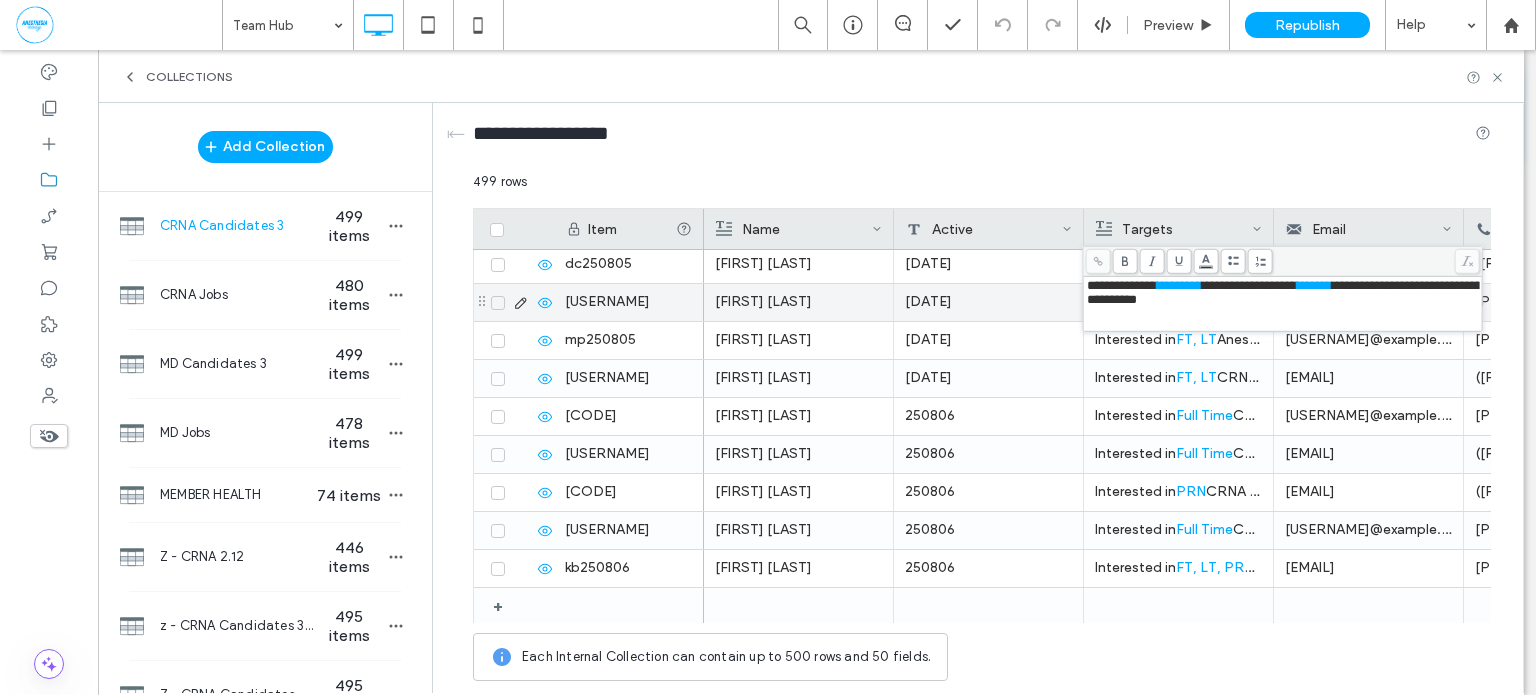 click on "*******" at bounding box center [1314, 285] 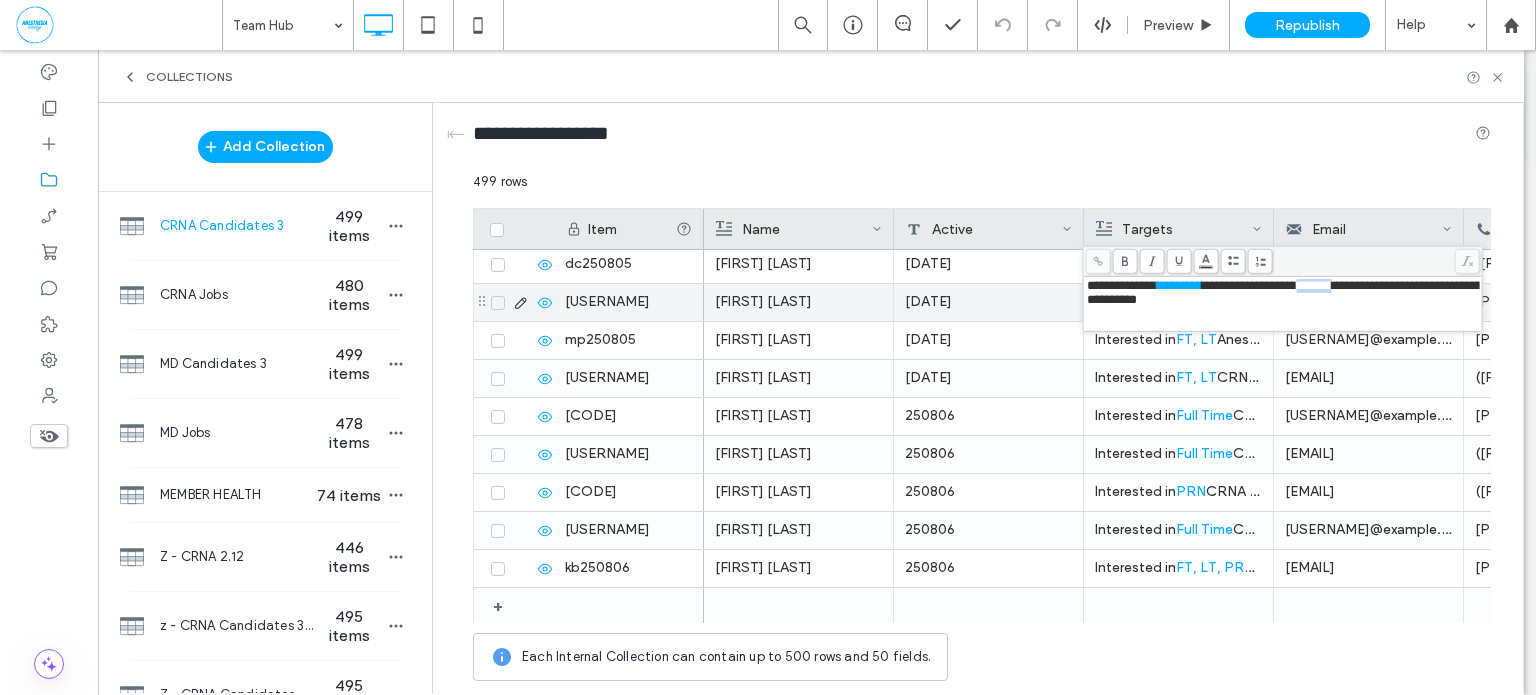 click on "*******" at bounding box center (1314, 285) 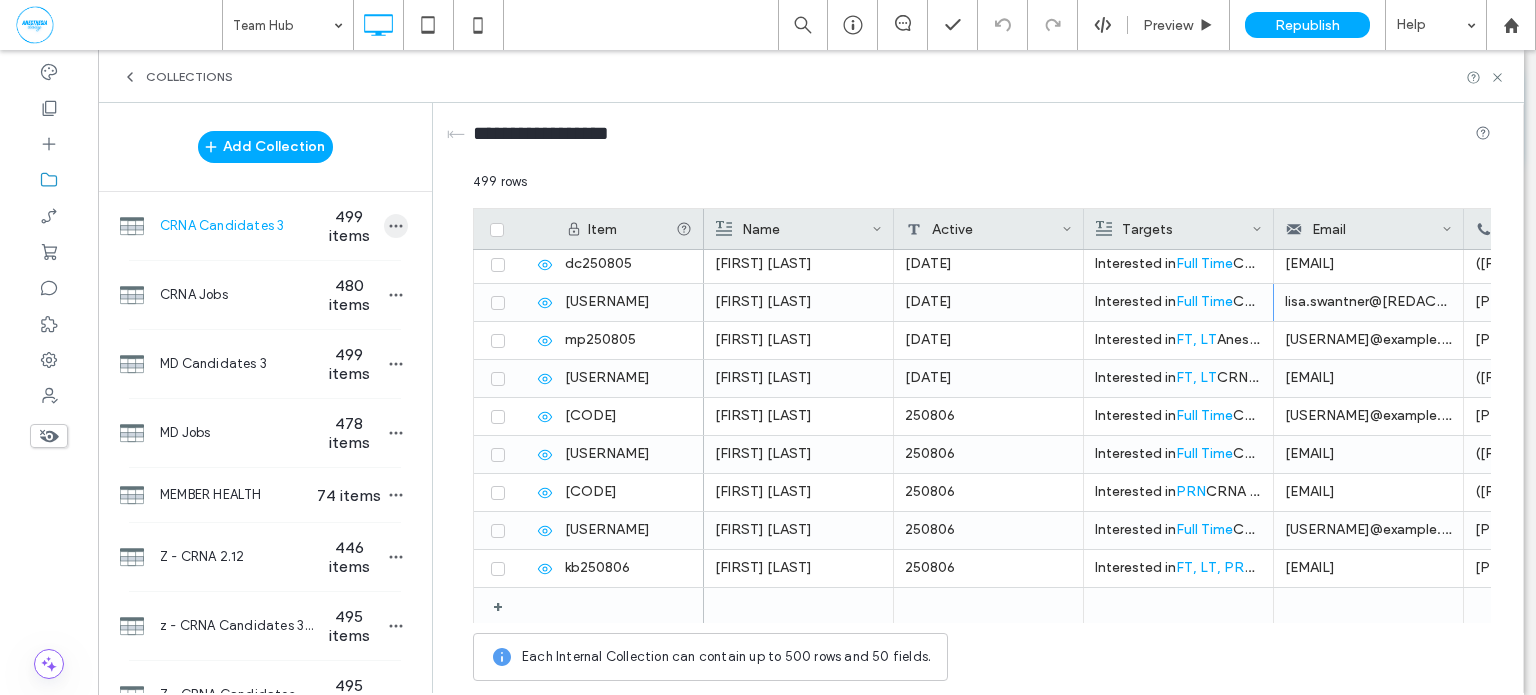 click 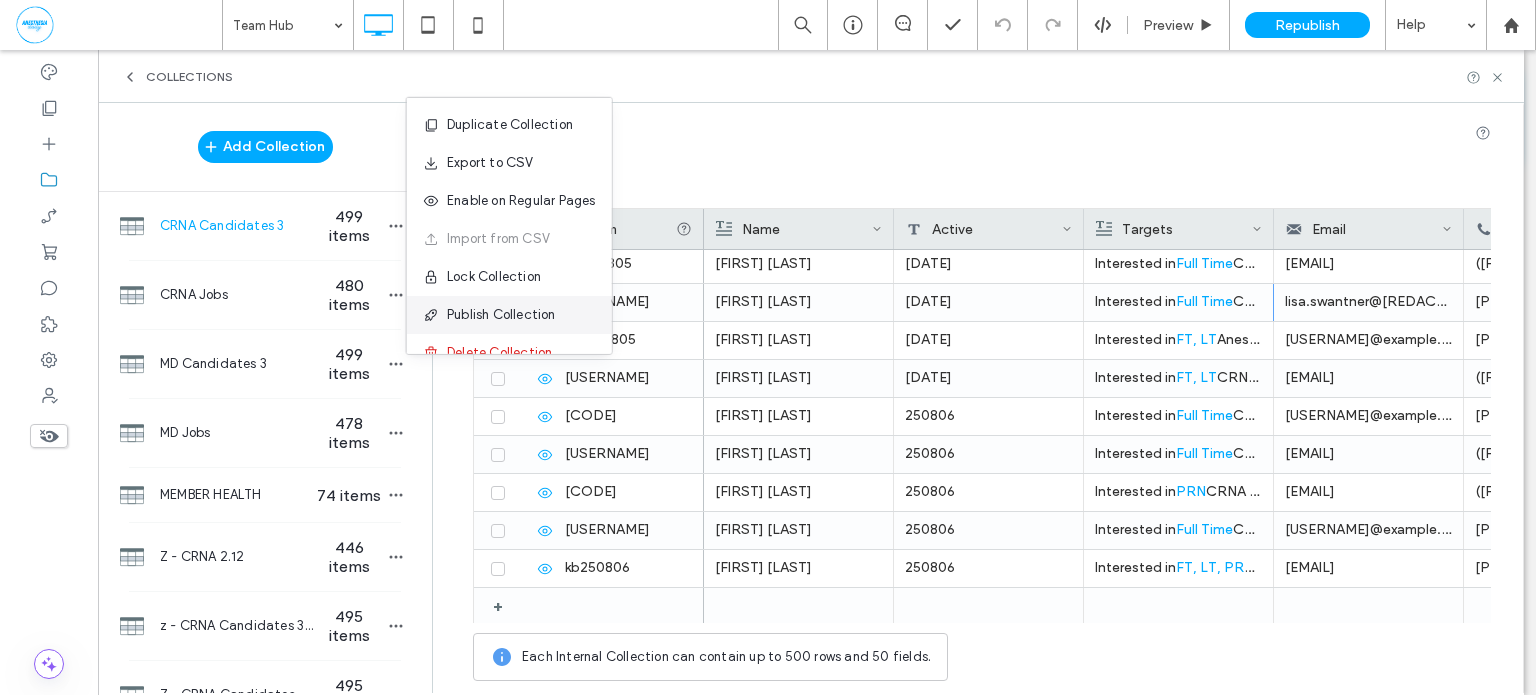 click on "Publish Collection" at bounding box center (501, 315) 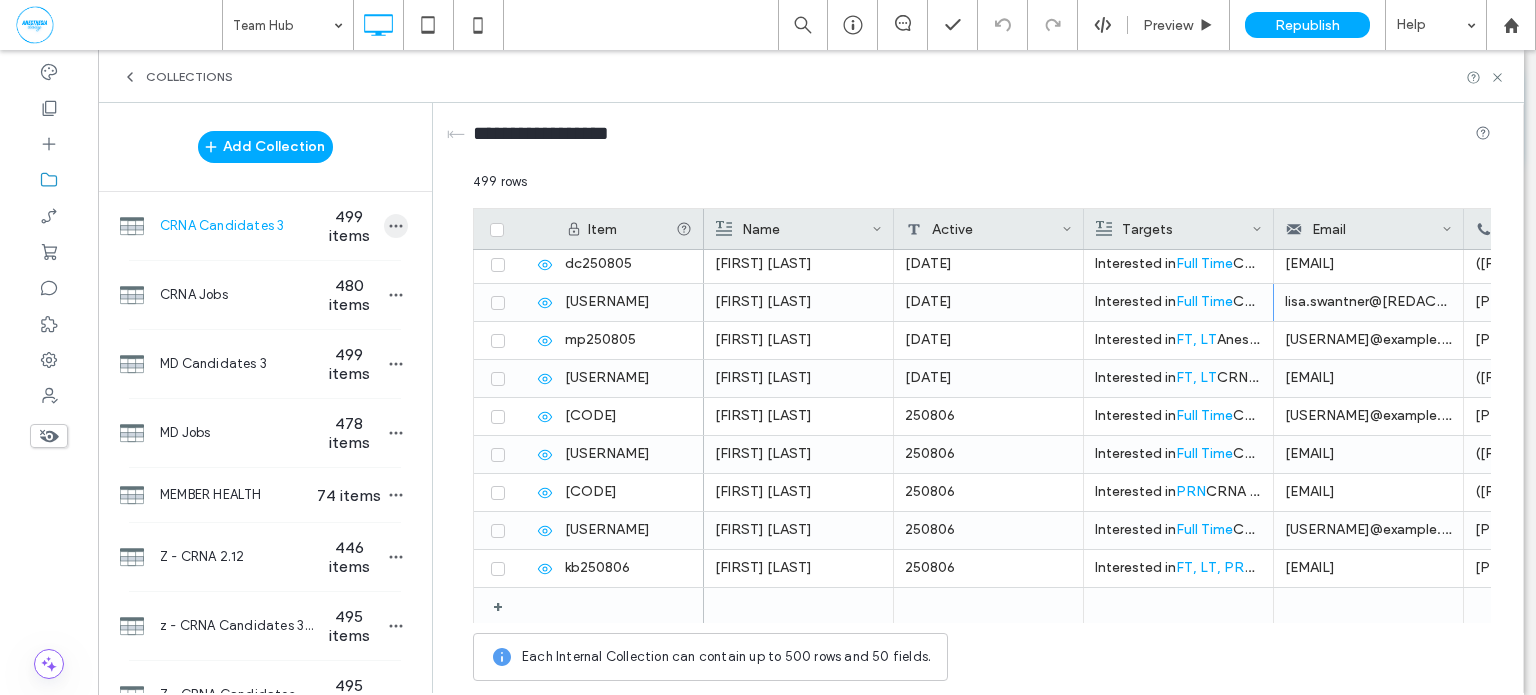 click 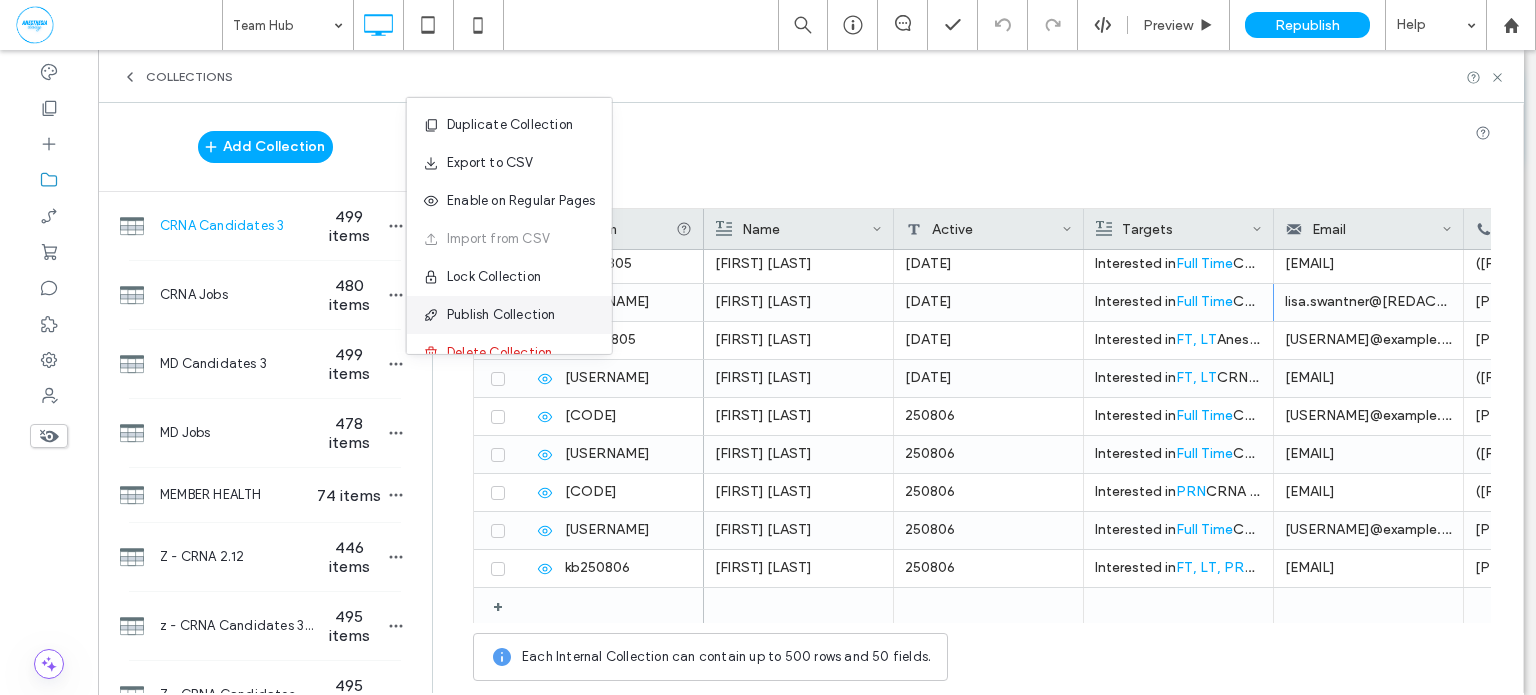 click on "Publish Collection" at bounding box center [501, 315] 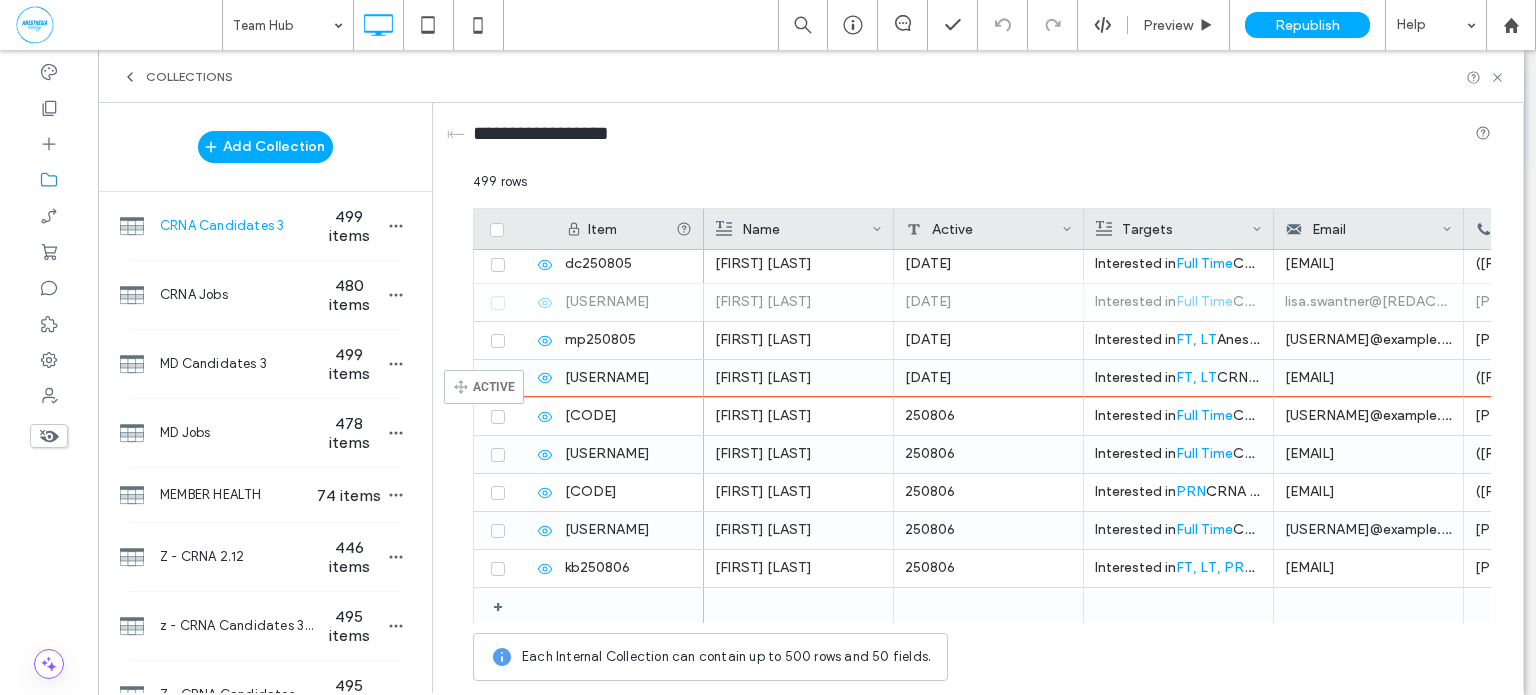 drag, startPoint x: 477, startPoint y: 301, endPoint x: 474, endPoint y: 379, distance: 78.05767 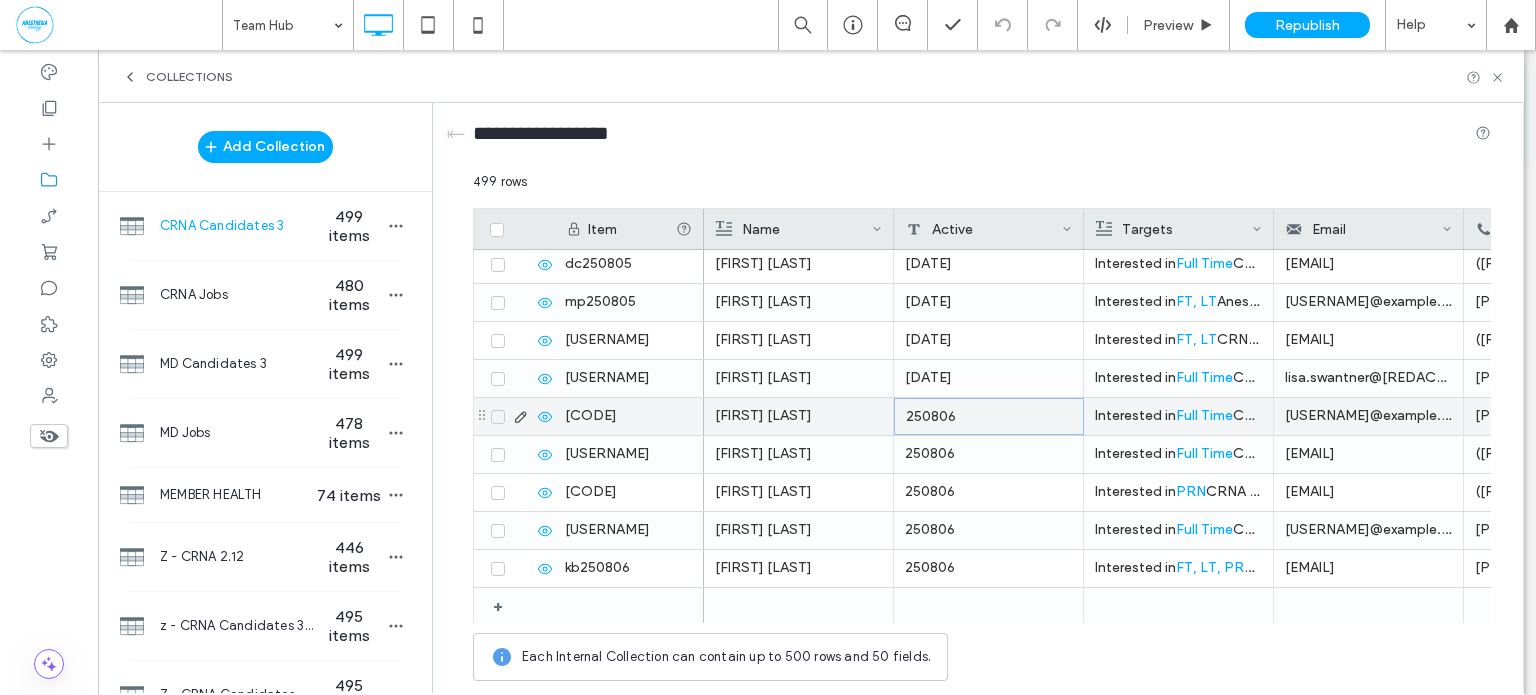 click on "250806" at bounding box center [989, 416] 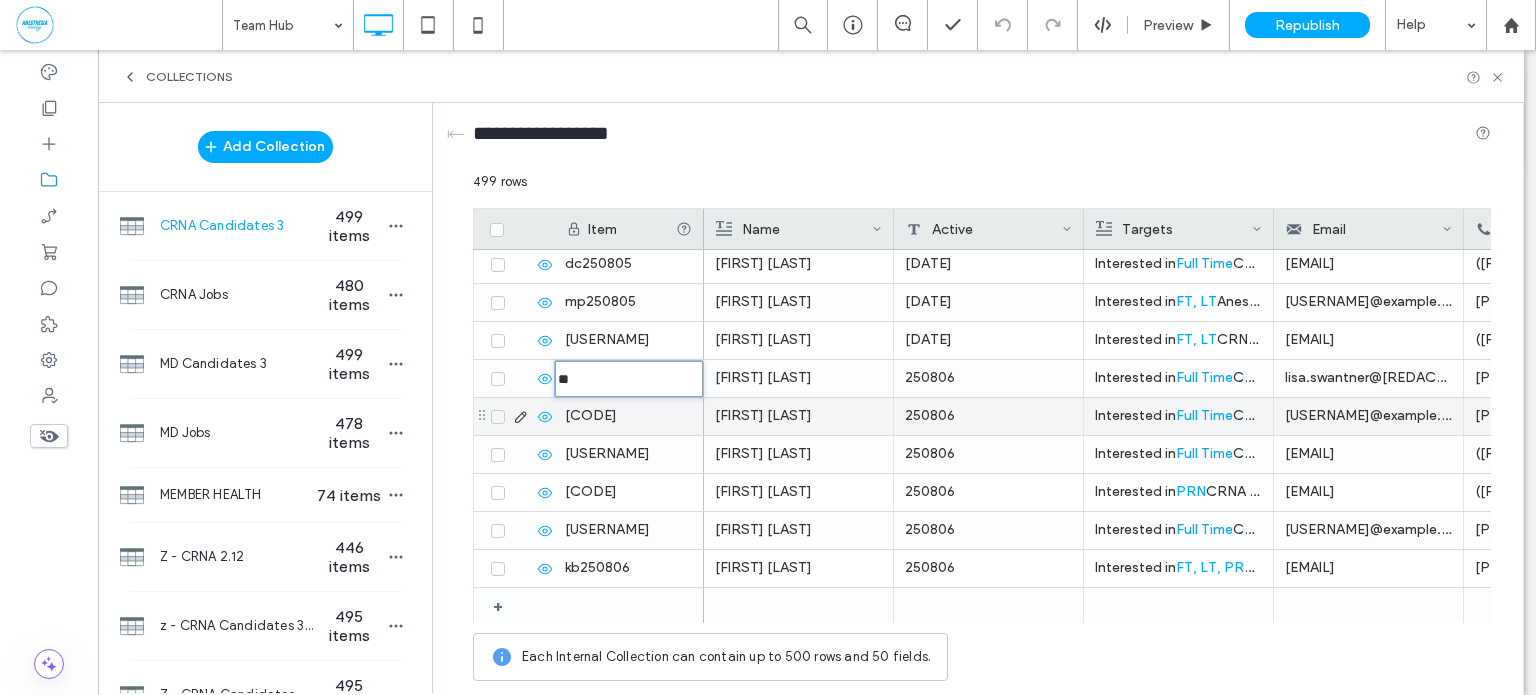 type on "********" 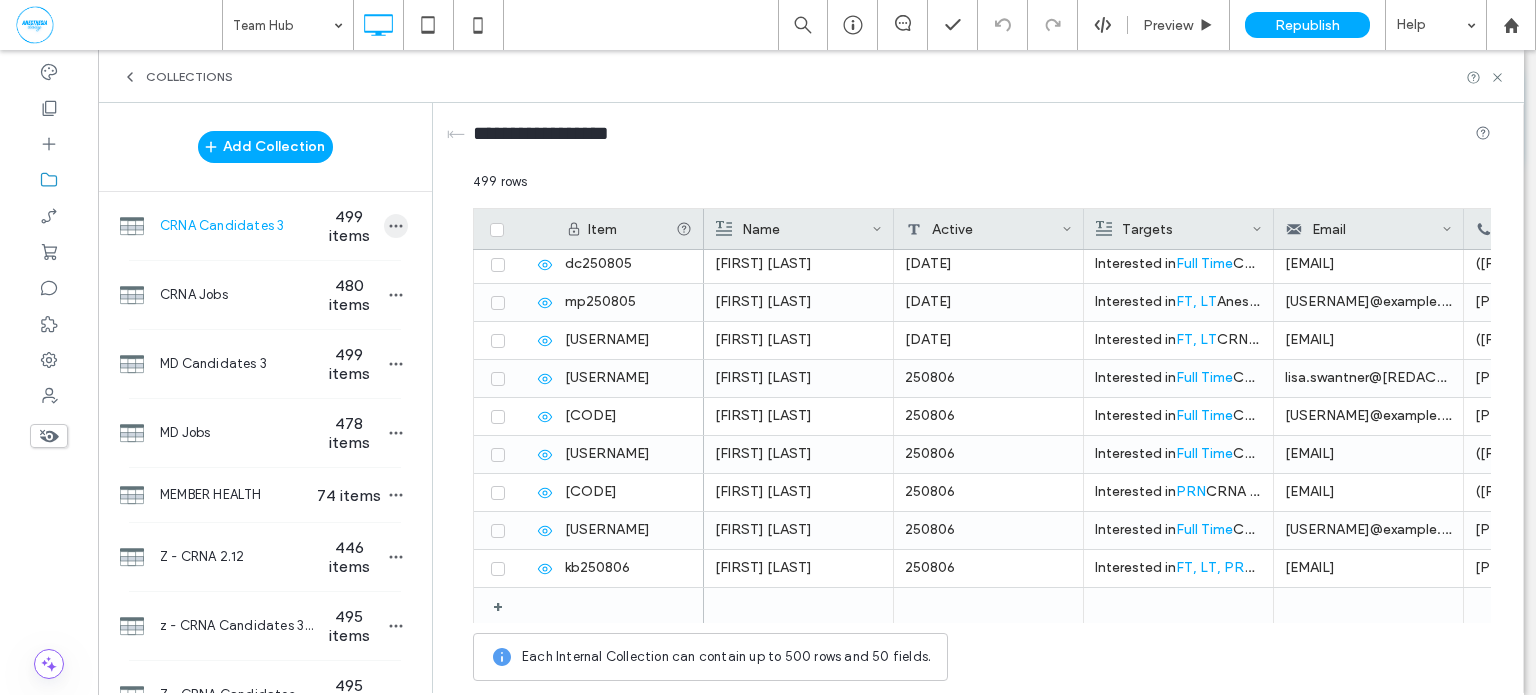 click 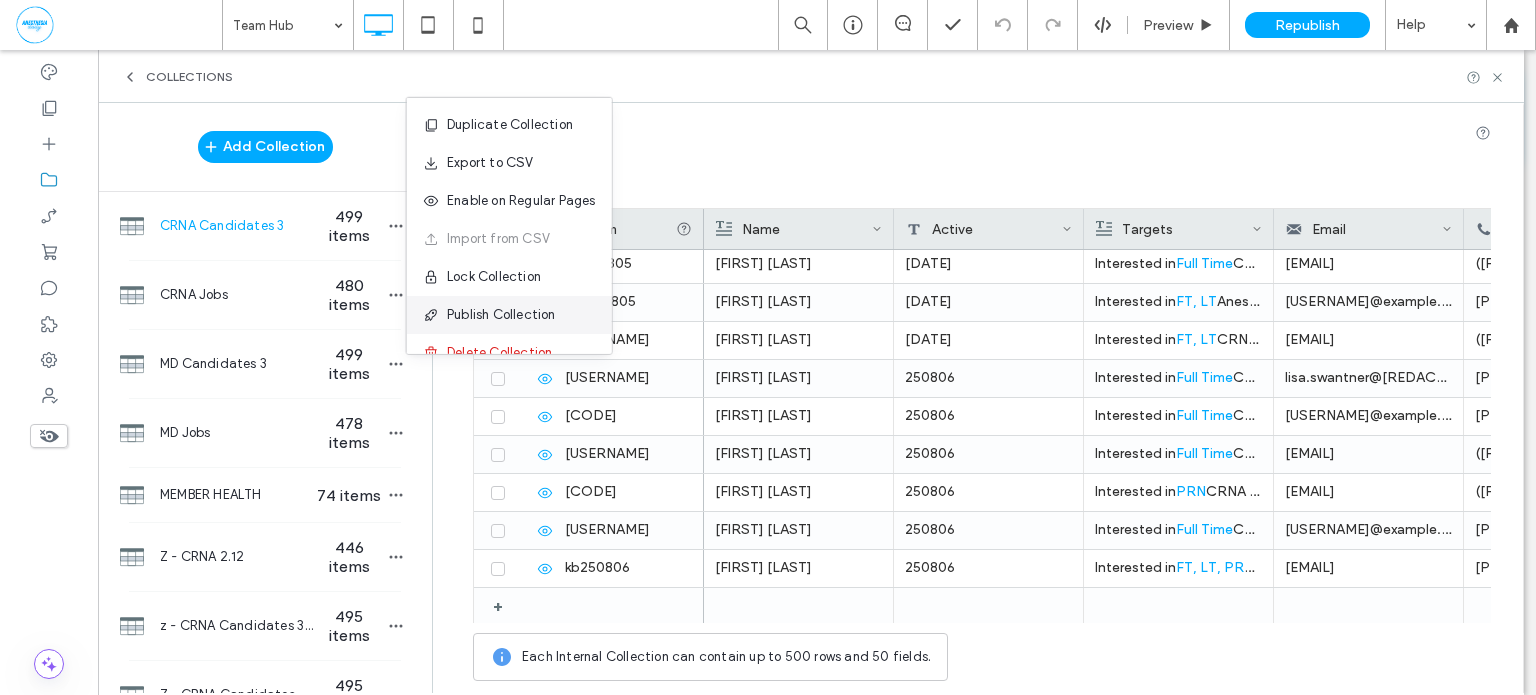click on "Publish Collection" at bounding box center (501, 315) 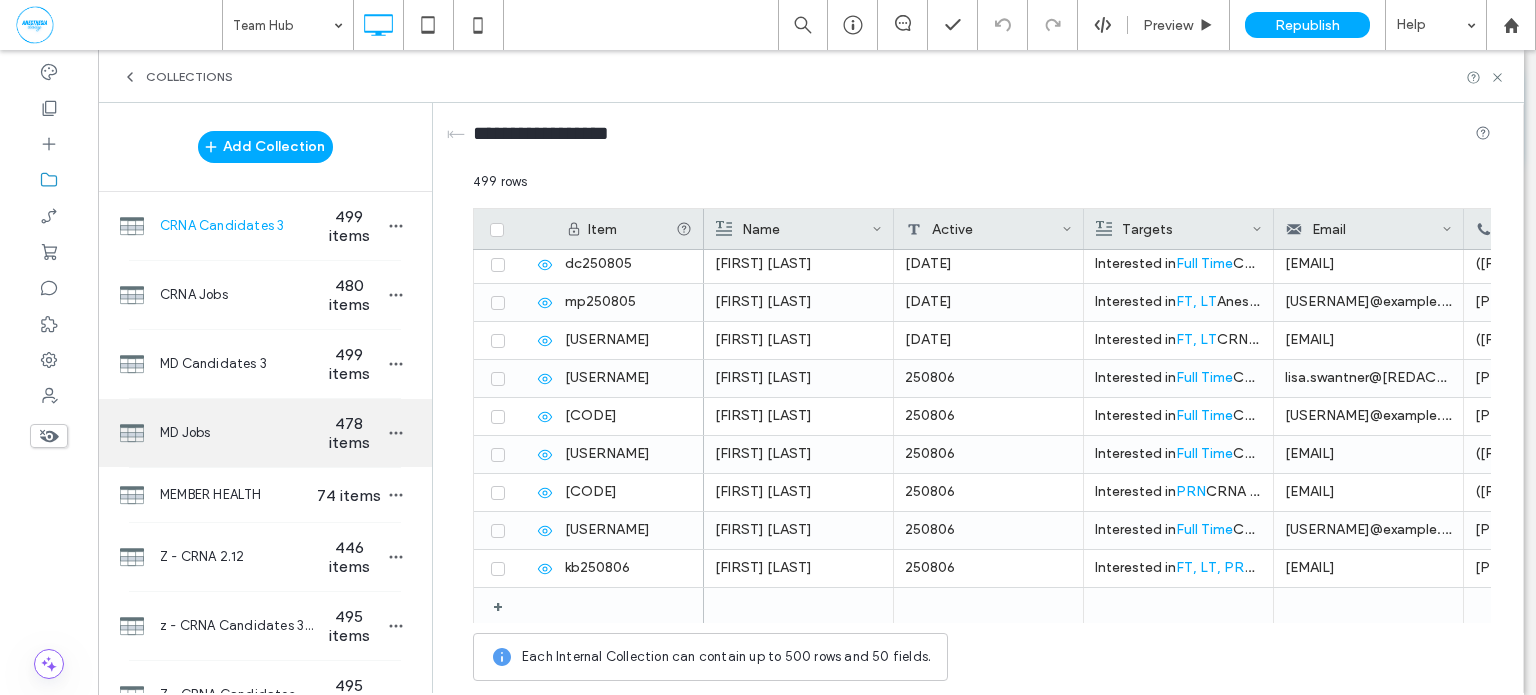click on "MD Jobs" at bounding box center [237, 433] 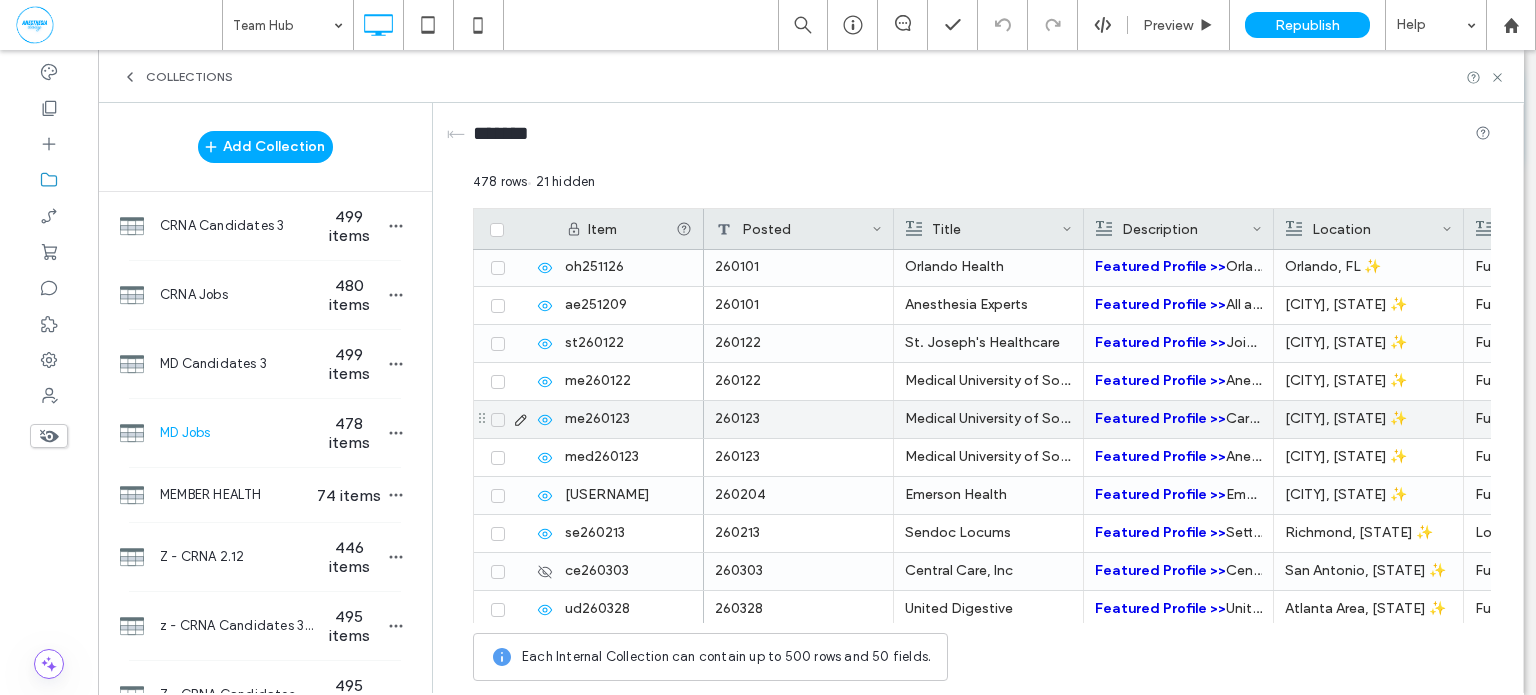 scroll, scrollTop: 407, scrollLeft: 0, axis: vertical 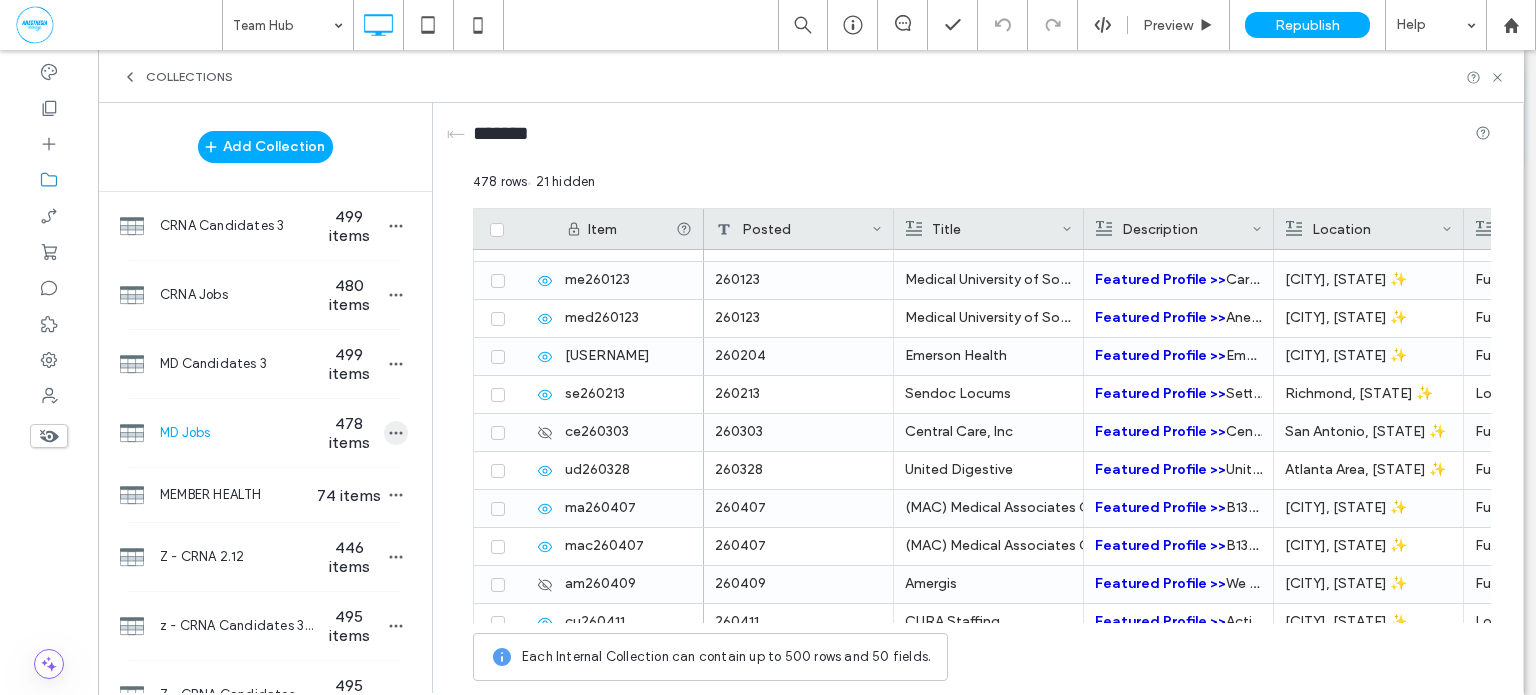 click 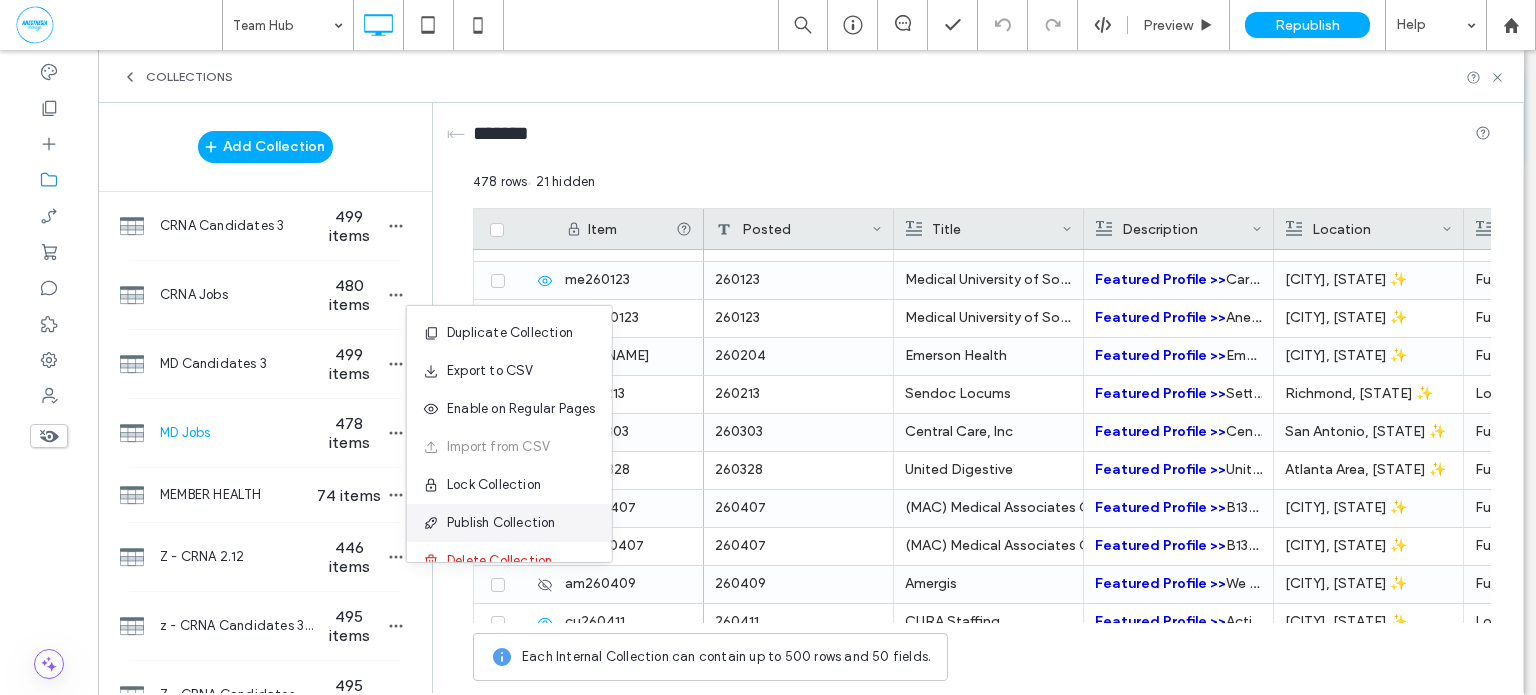click on "Publish Collection" at bounding box center [501, 523] 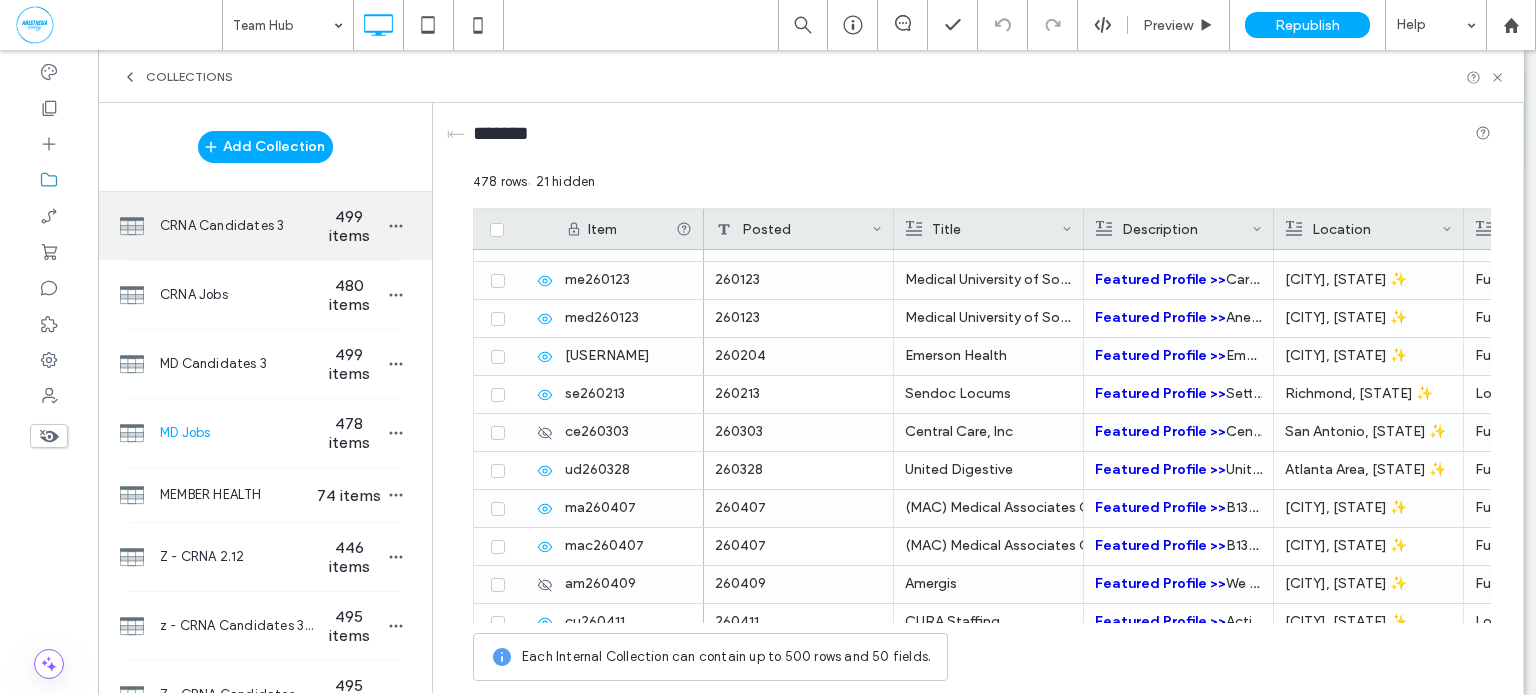 click on "499 items" at bounding box center [349, 226] 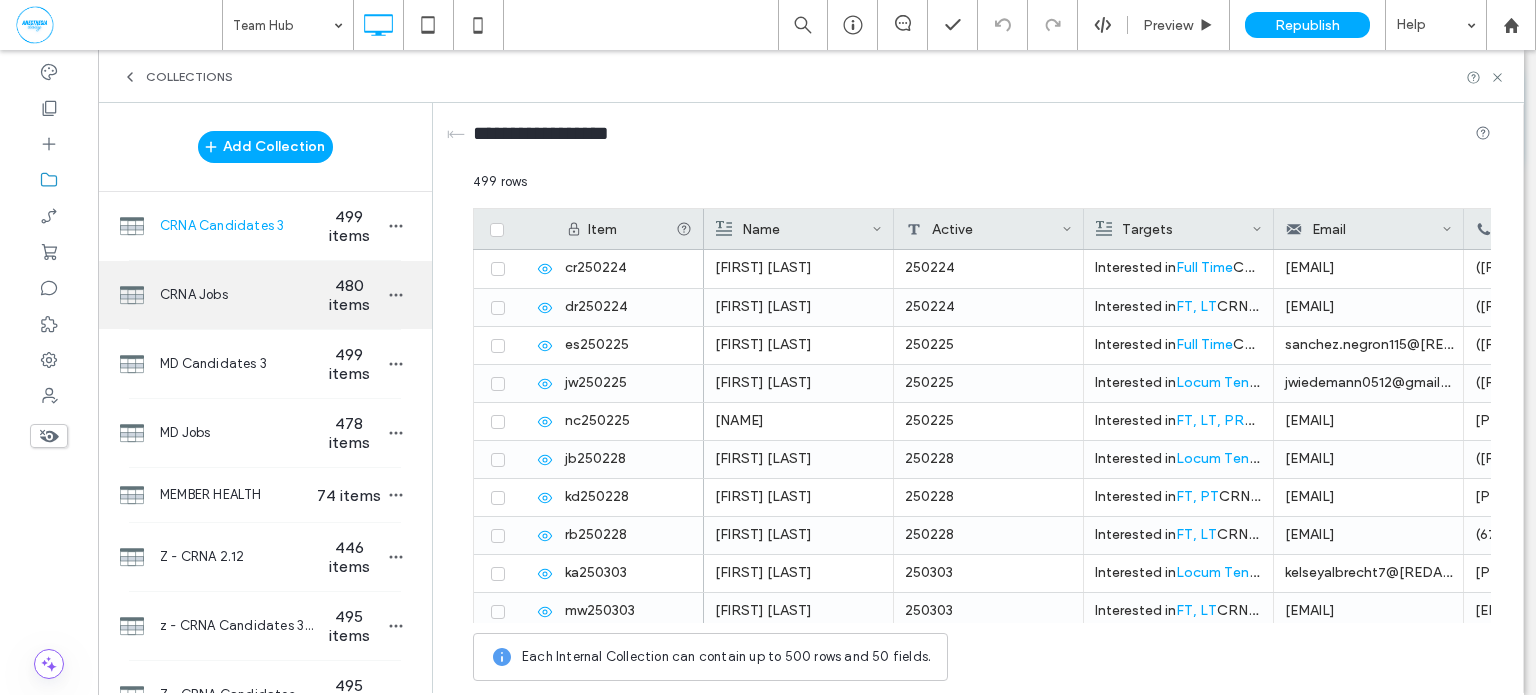 click on "CRNA Jobs" at bounding box center (237, 295) 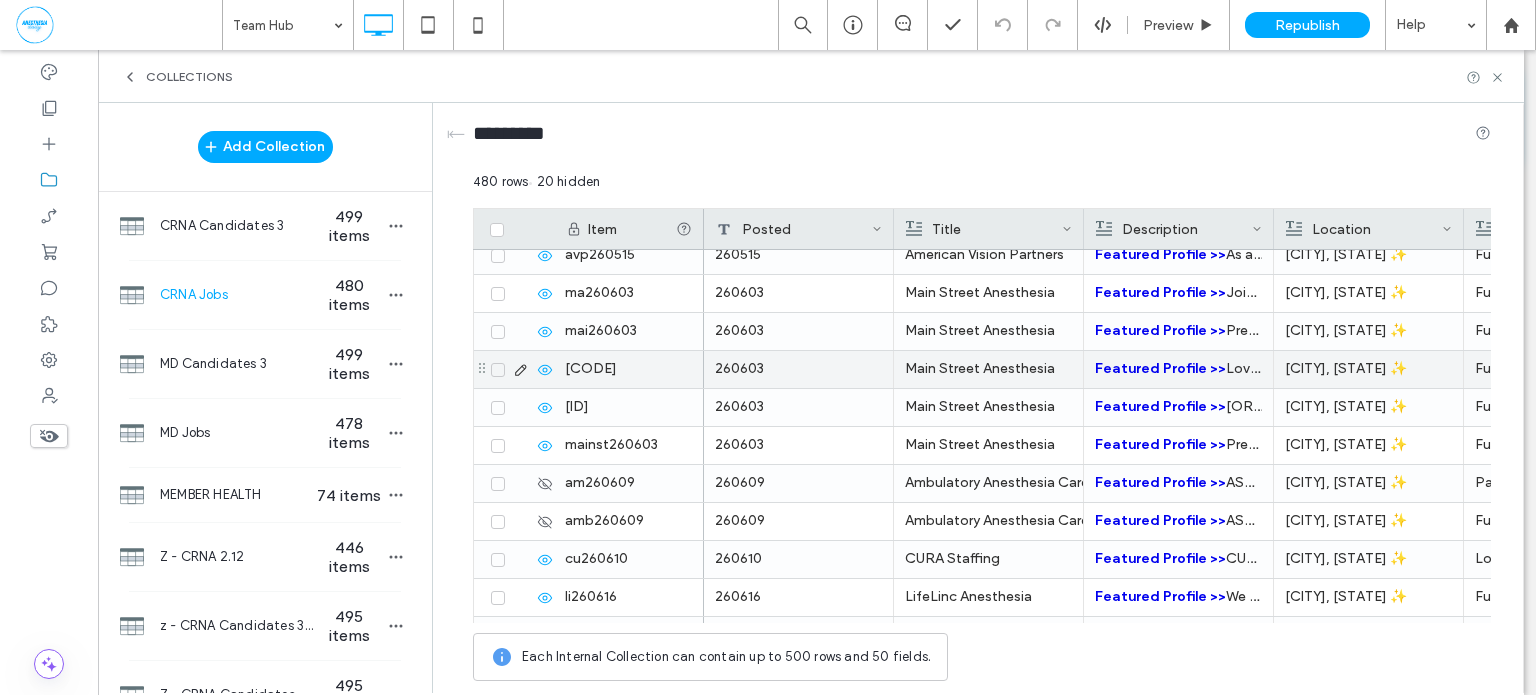 scroll, scrollTop: 3675, scrollLeft: 0, axis: vertical 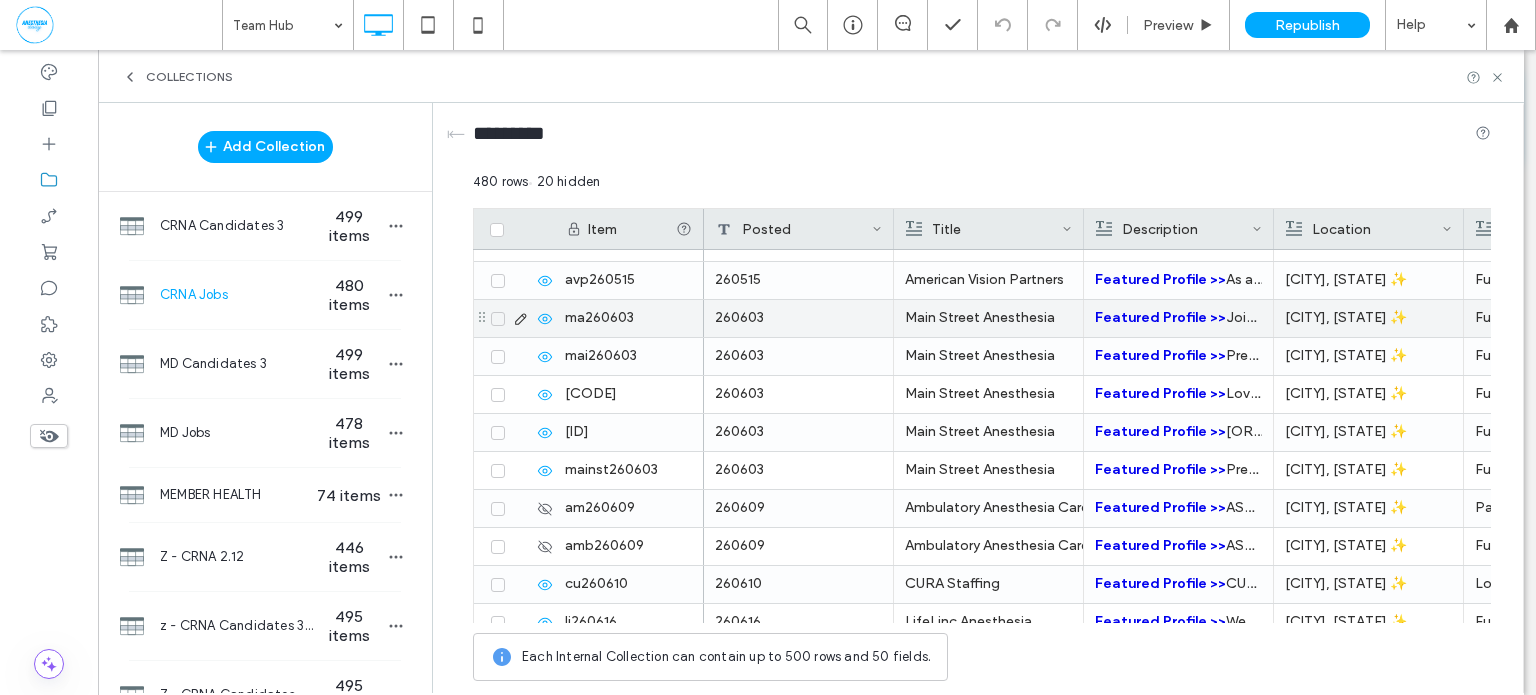 click on "Main Street Anesthesia" at bounding box center [988, 318] 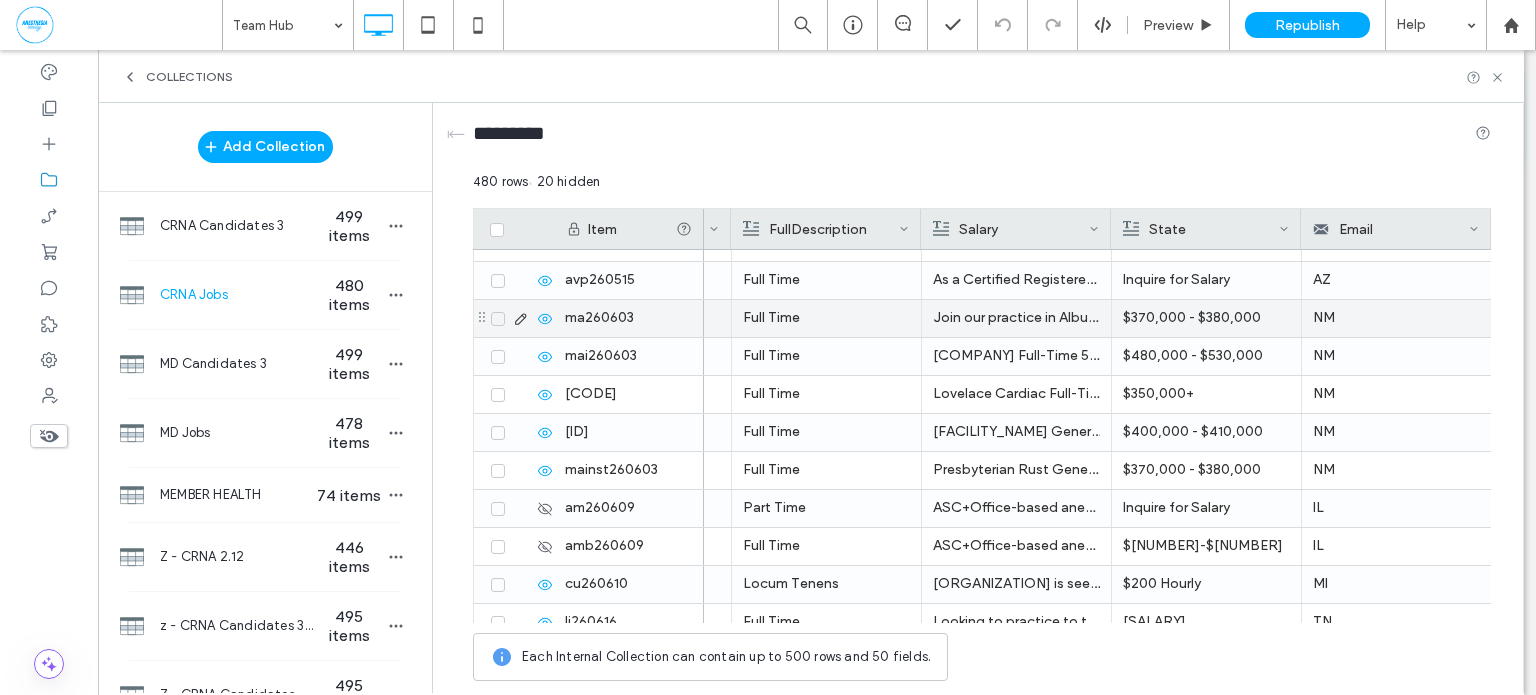 scroll, scrollTop: 0, scrollLeft: 923, axis: horizontal 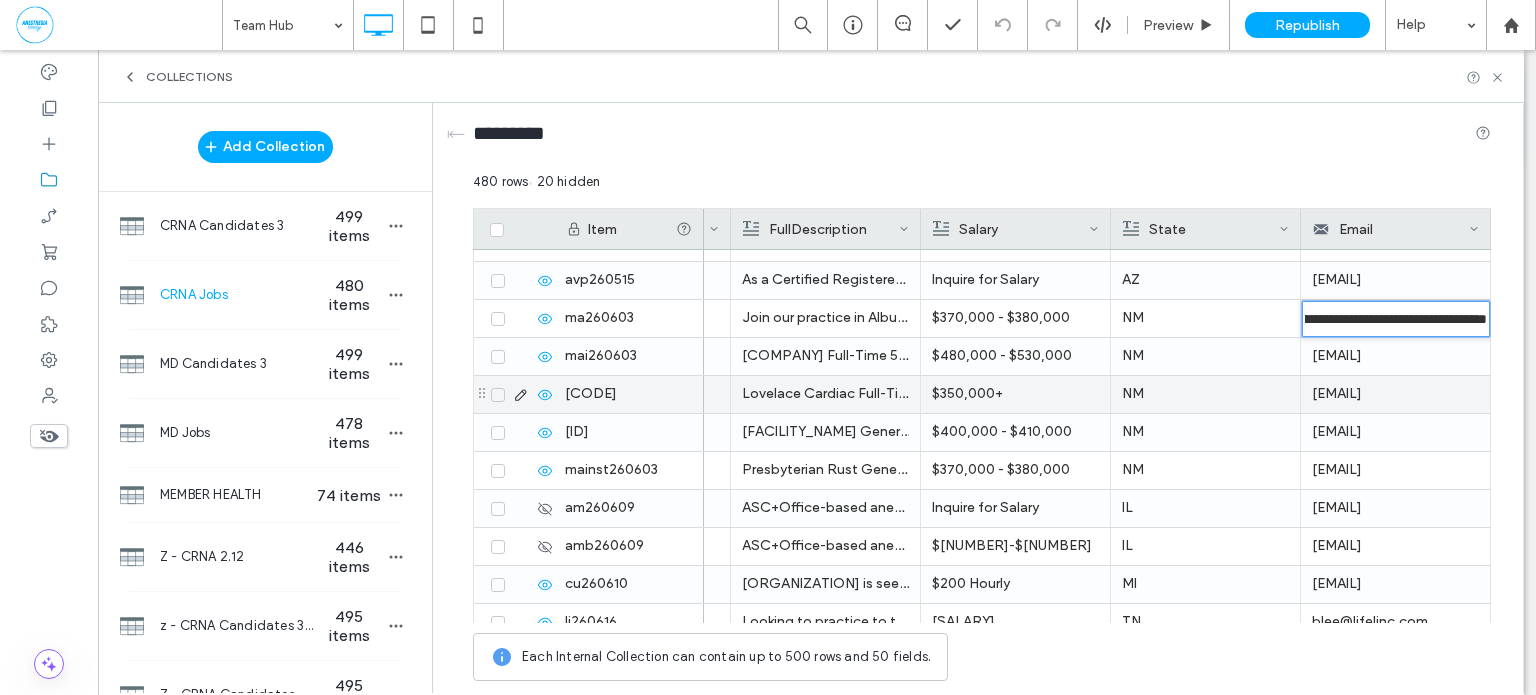 type on "**********" 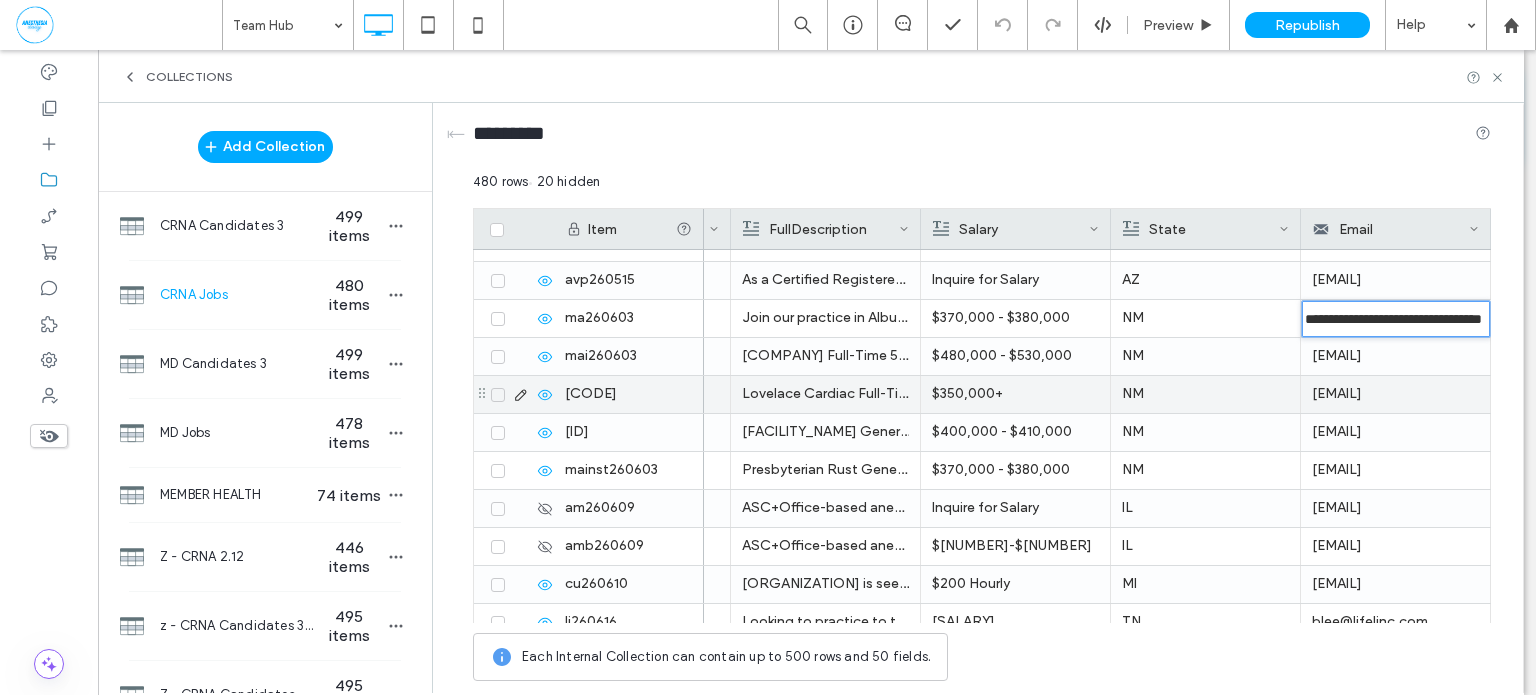 scroll, scrollTop: 0, scrollLeft: 64, axis: horizontal 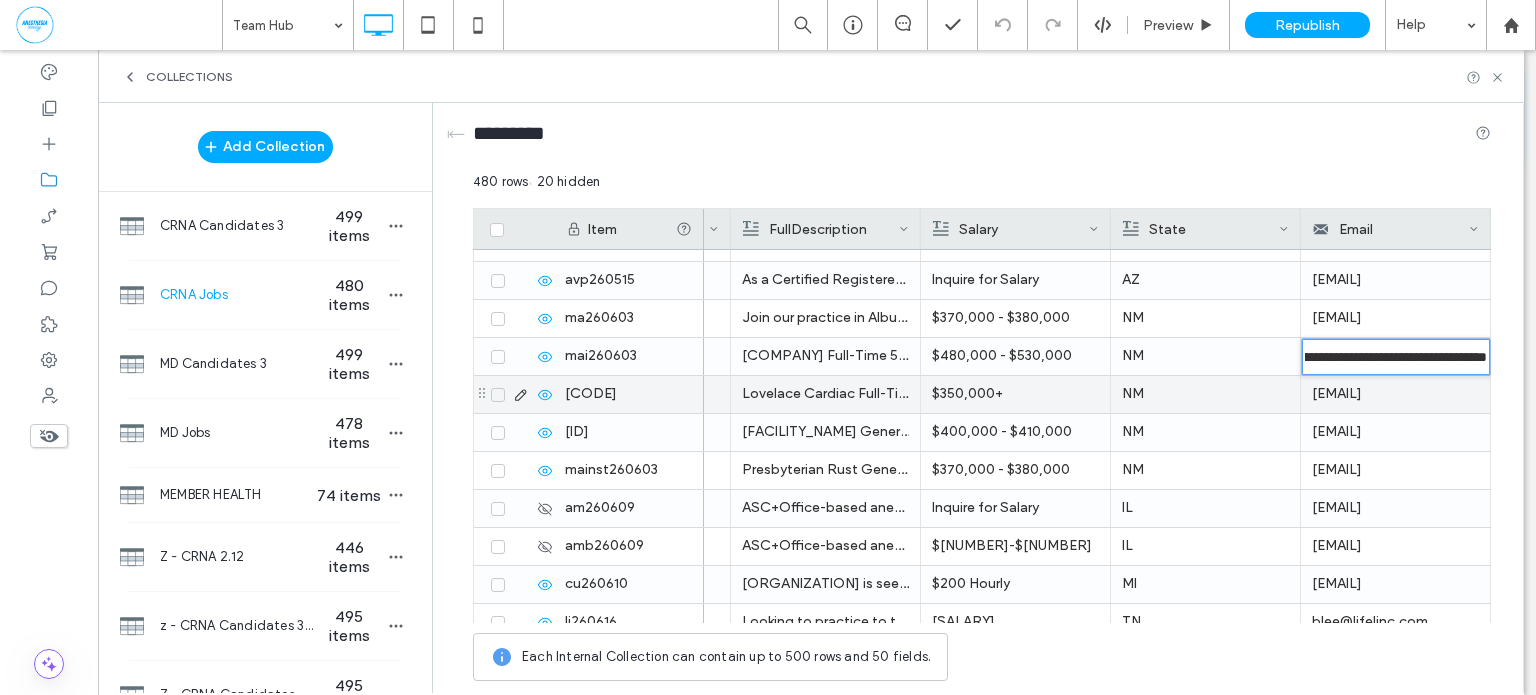 type on "**********" 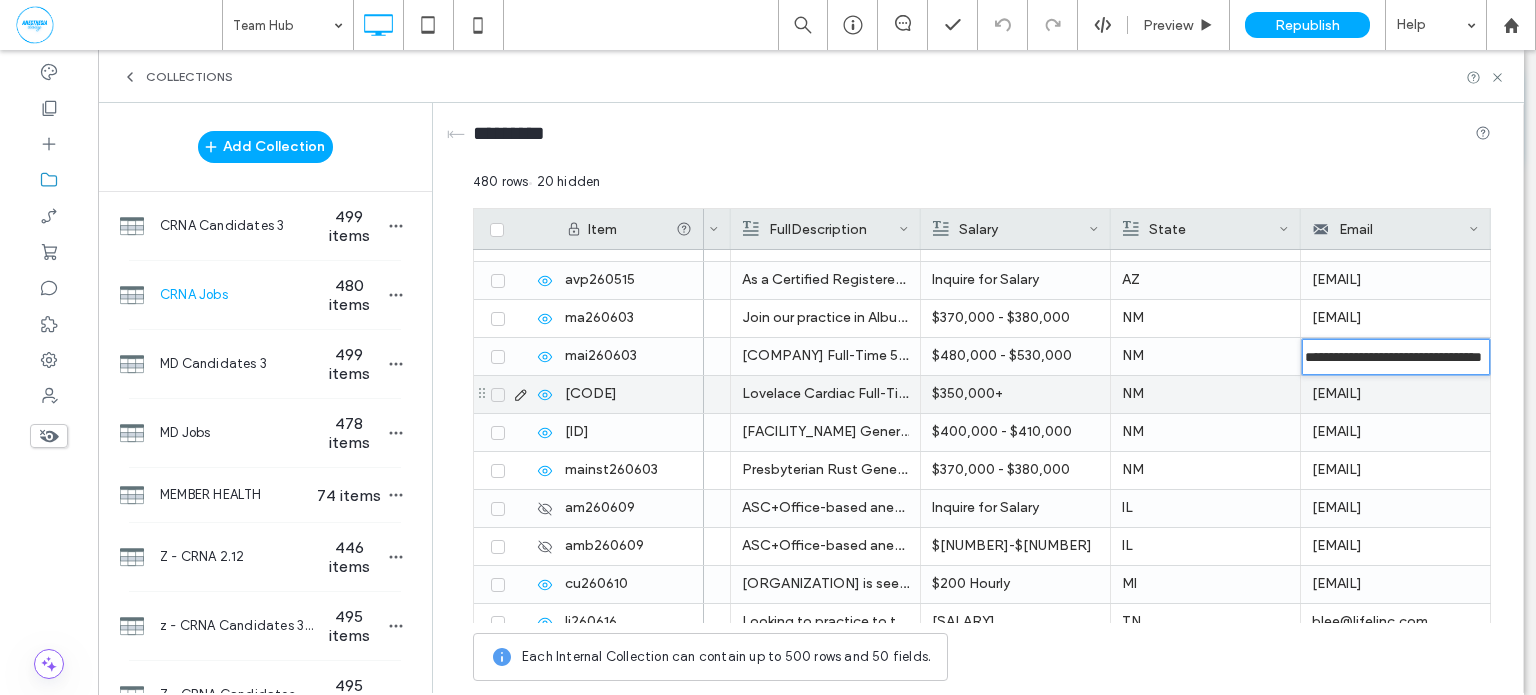 scroll, scrollTop: 0, scrollLeft: 64, axis: horizontal 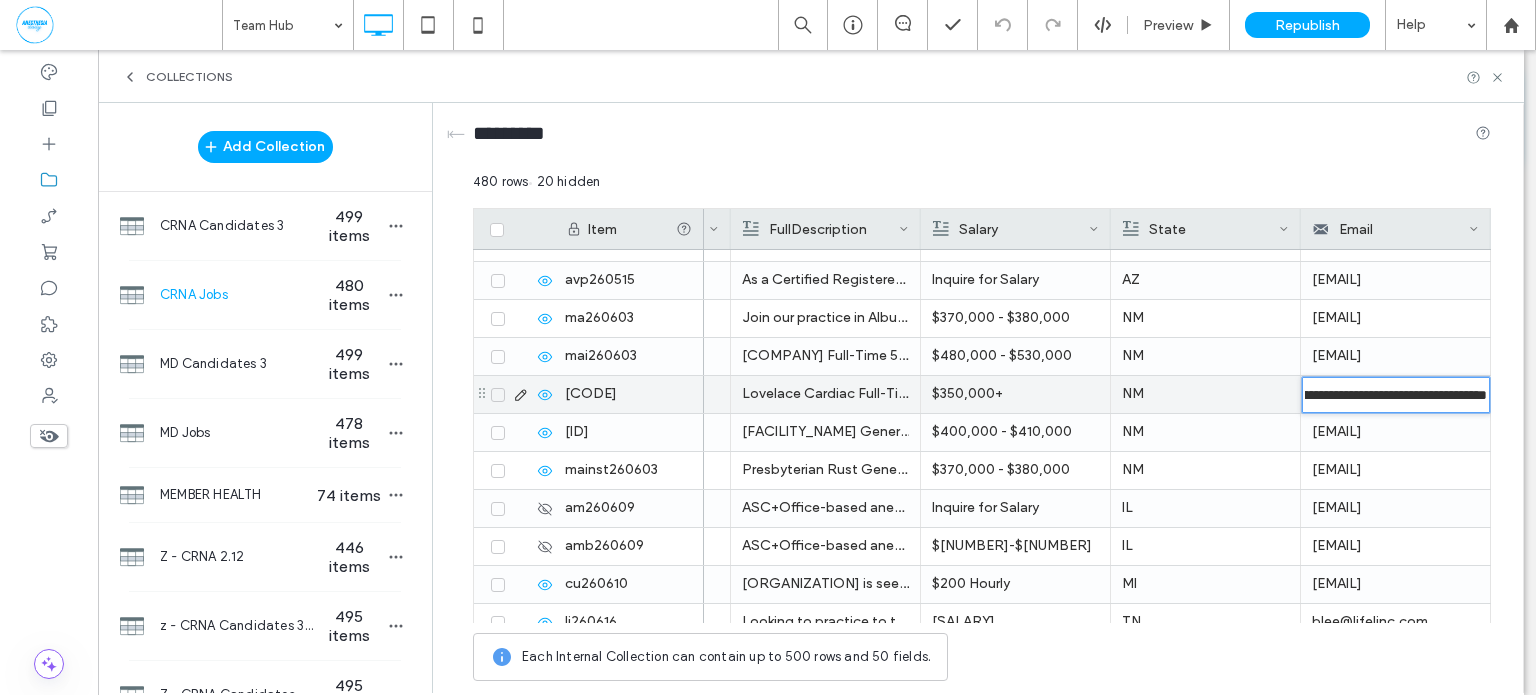 type on "**********" 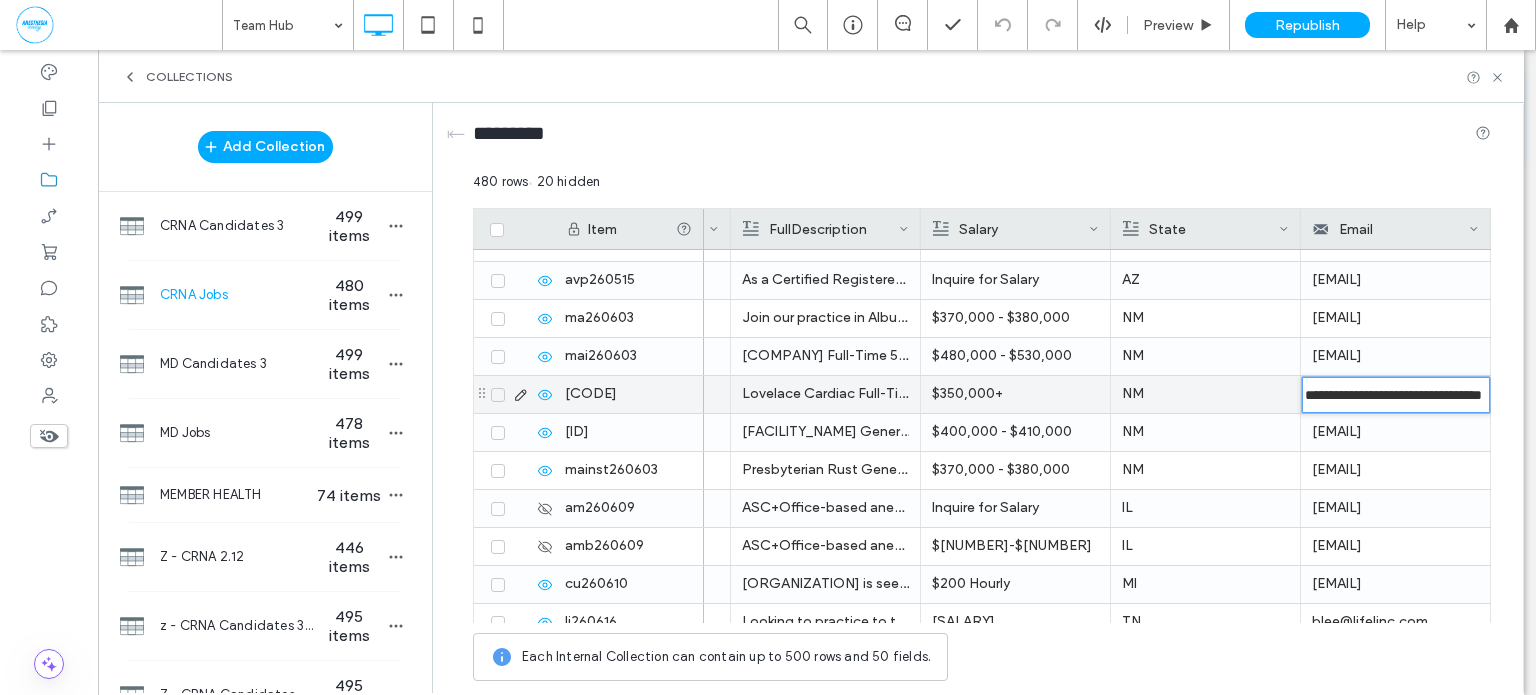 scroll, scrollTop: 0, scrollLeft: 0, axis: both 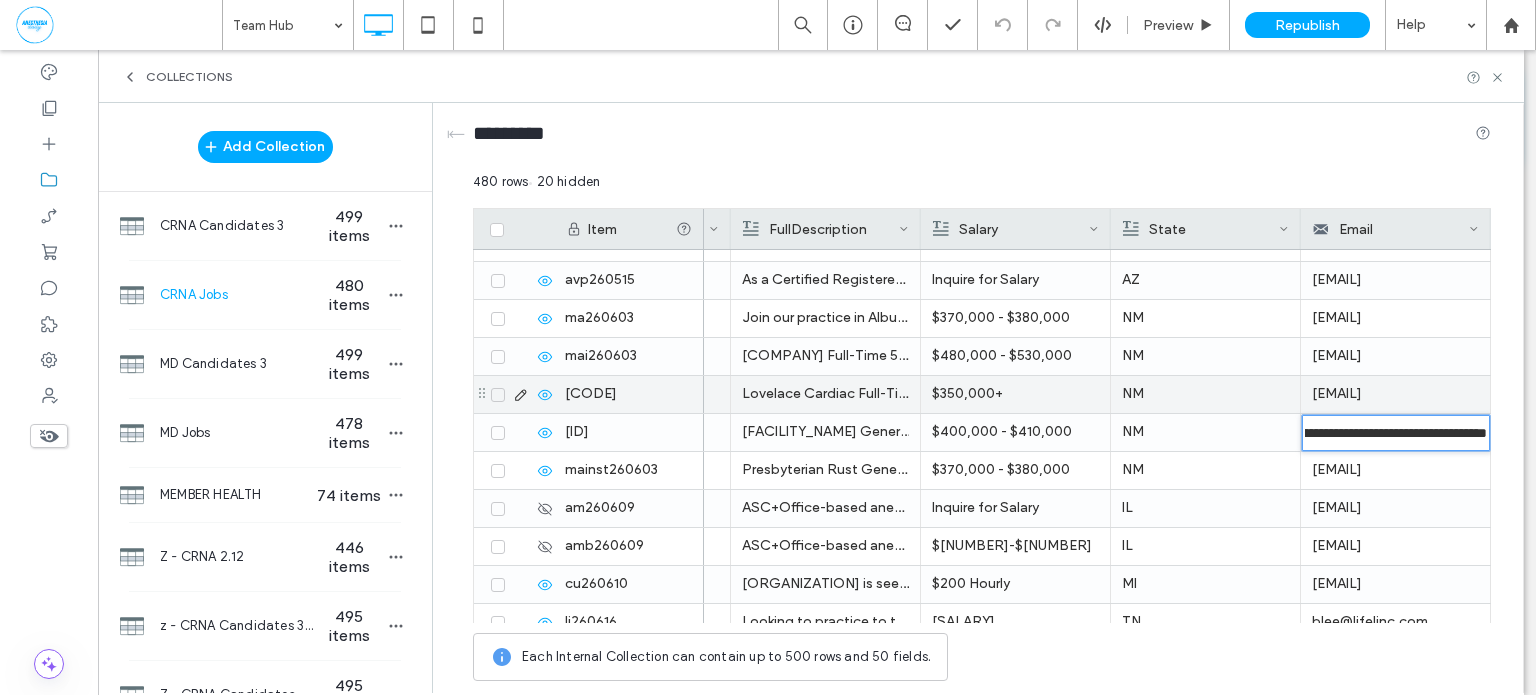 type on "**********" 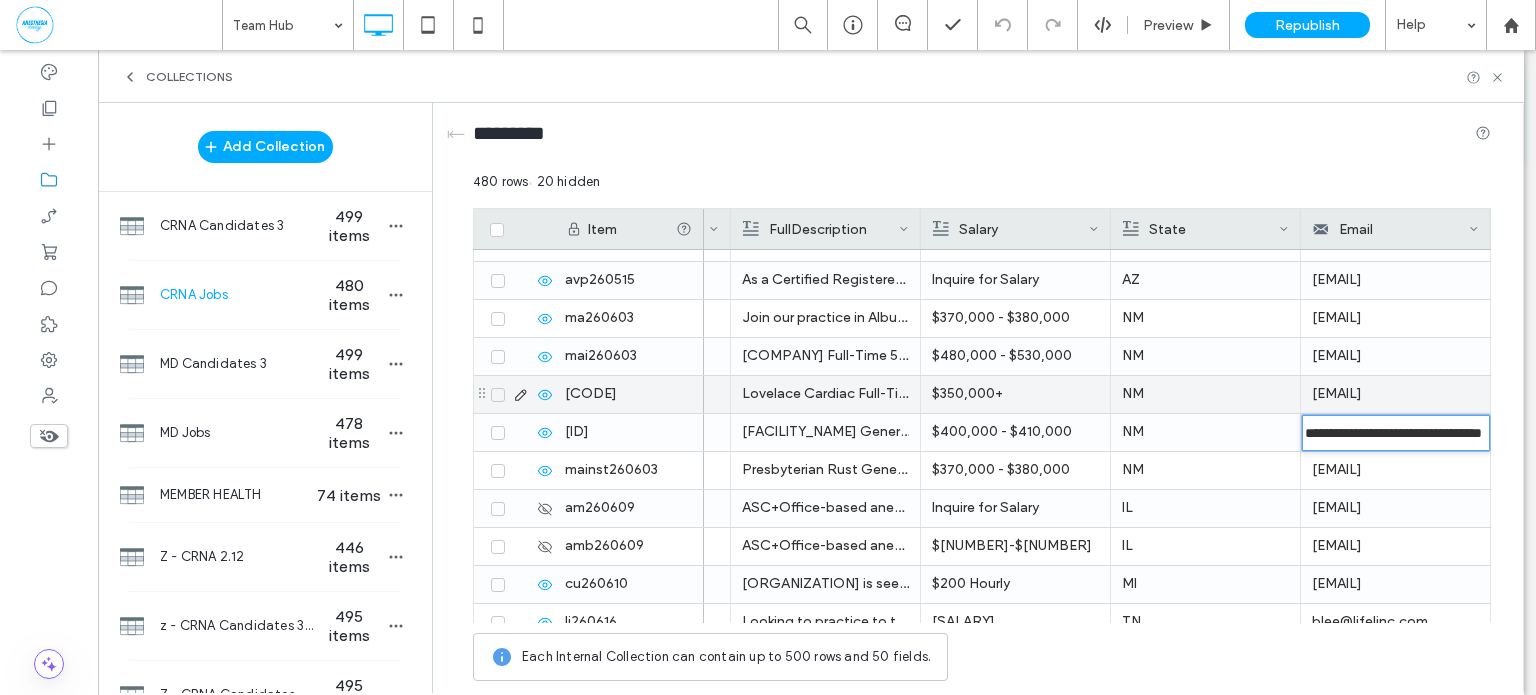scroll, scrollTop: 0, scrollLeft: 64, axis: horizontal 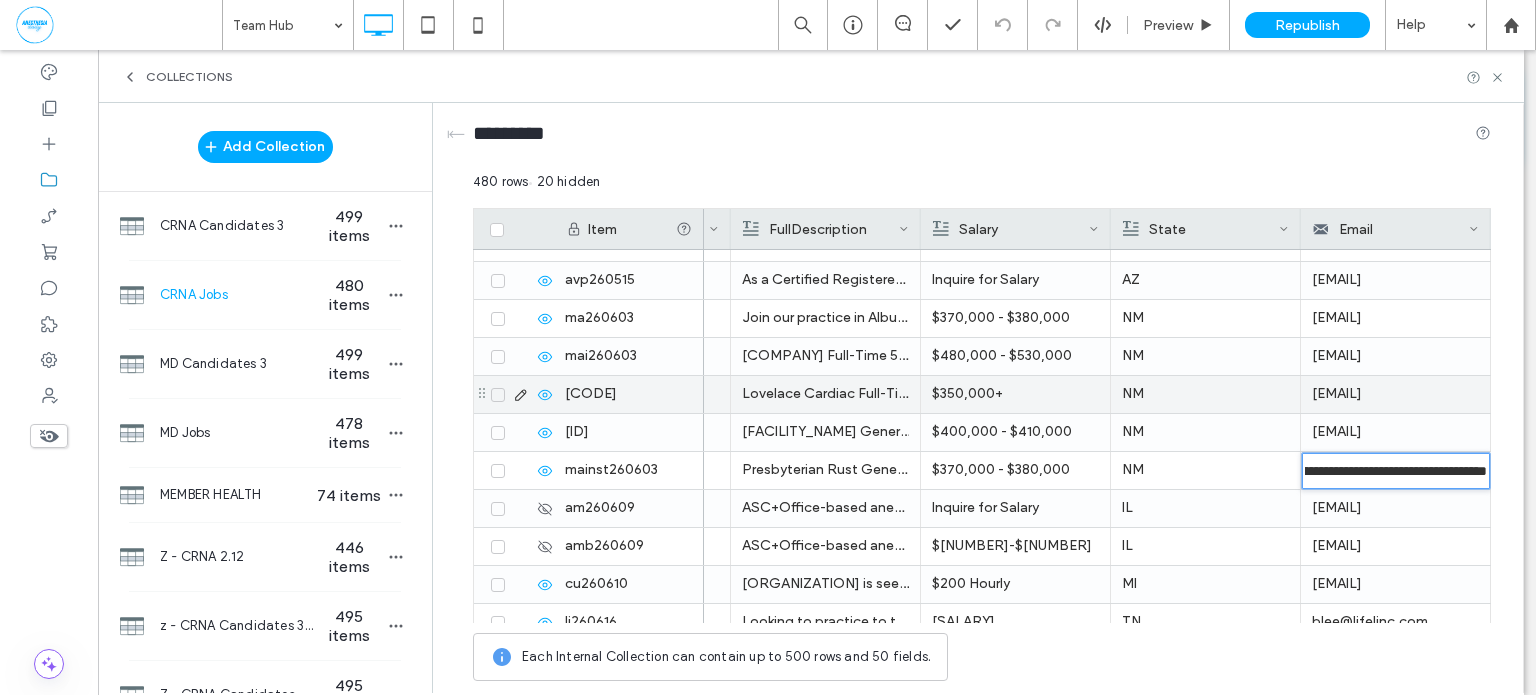 type on "**********" 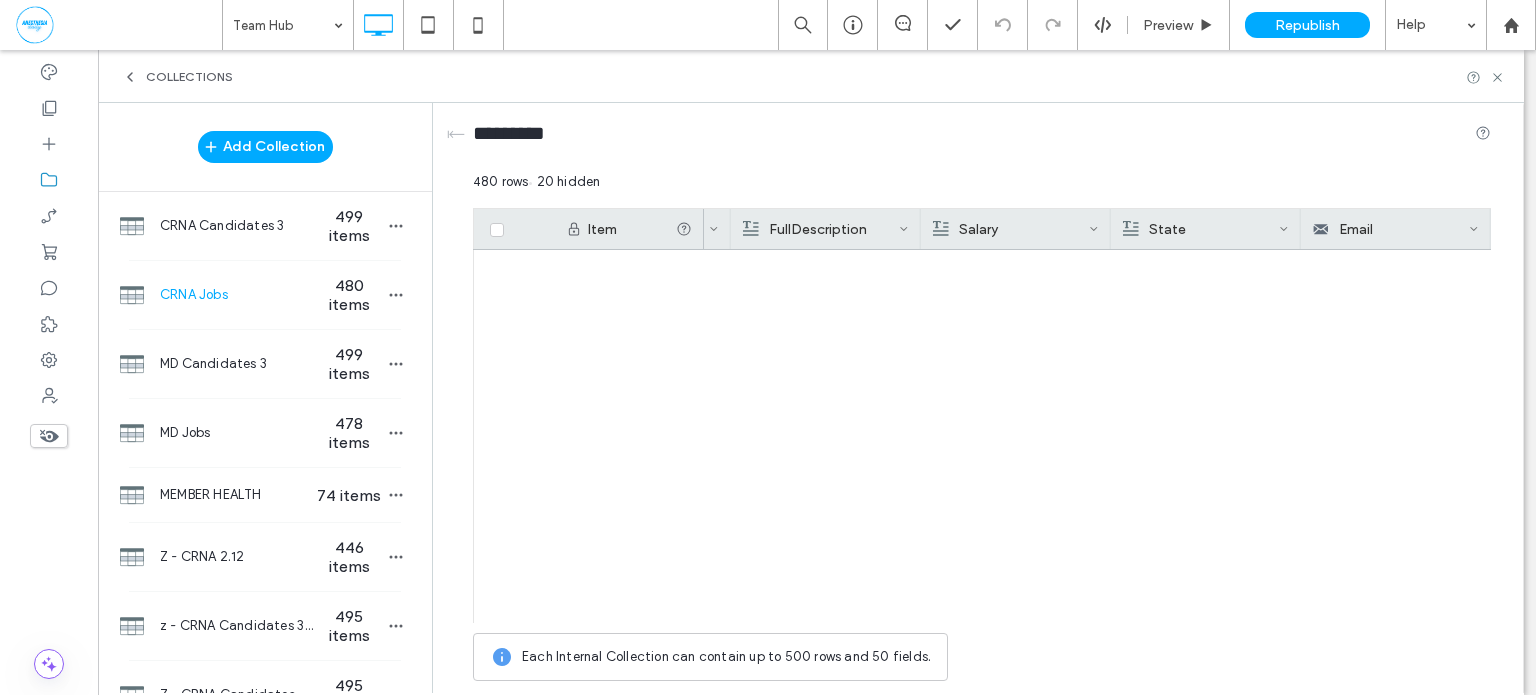 scroll, scrollTop: 0, scrollLeft: 0, axis: both 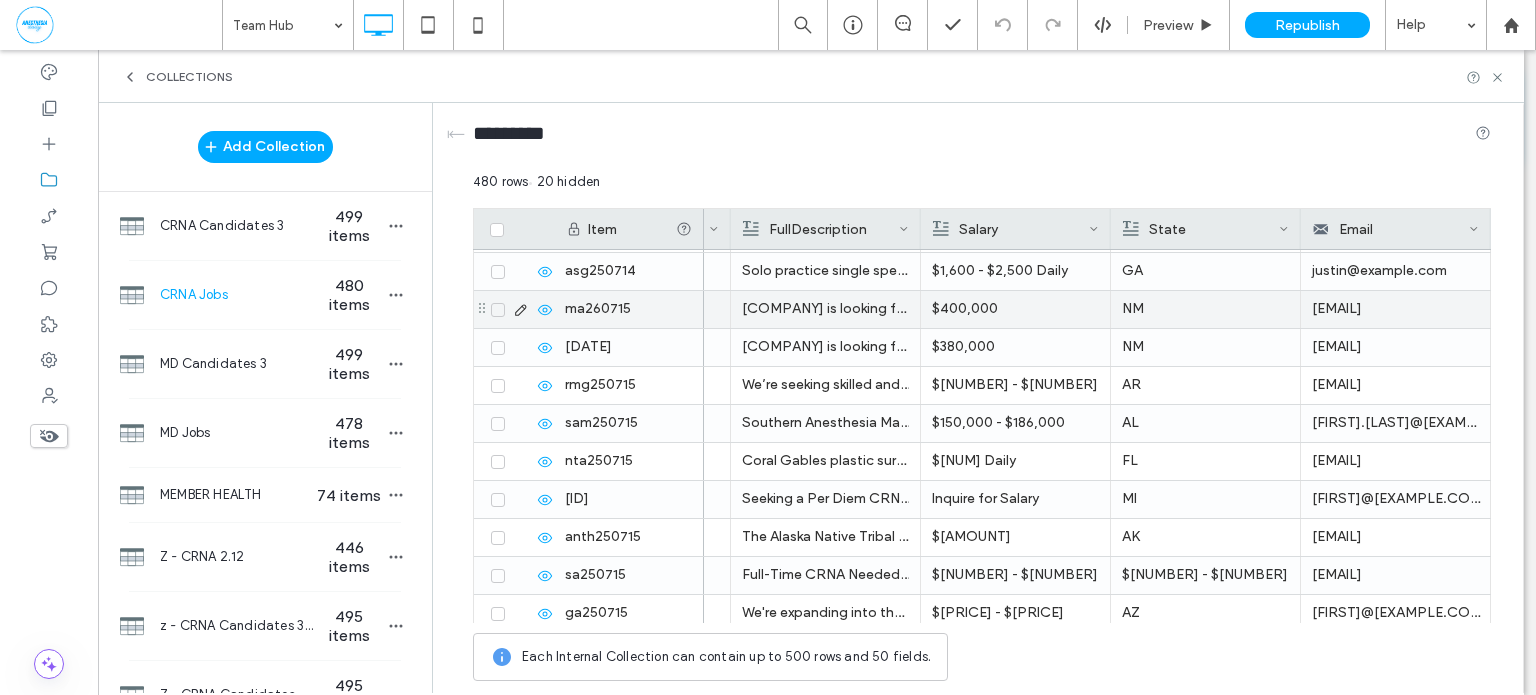 click on "[EMAIL]" at bounding box center [1396, 309] 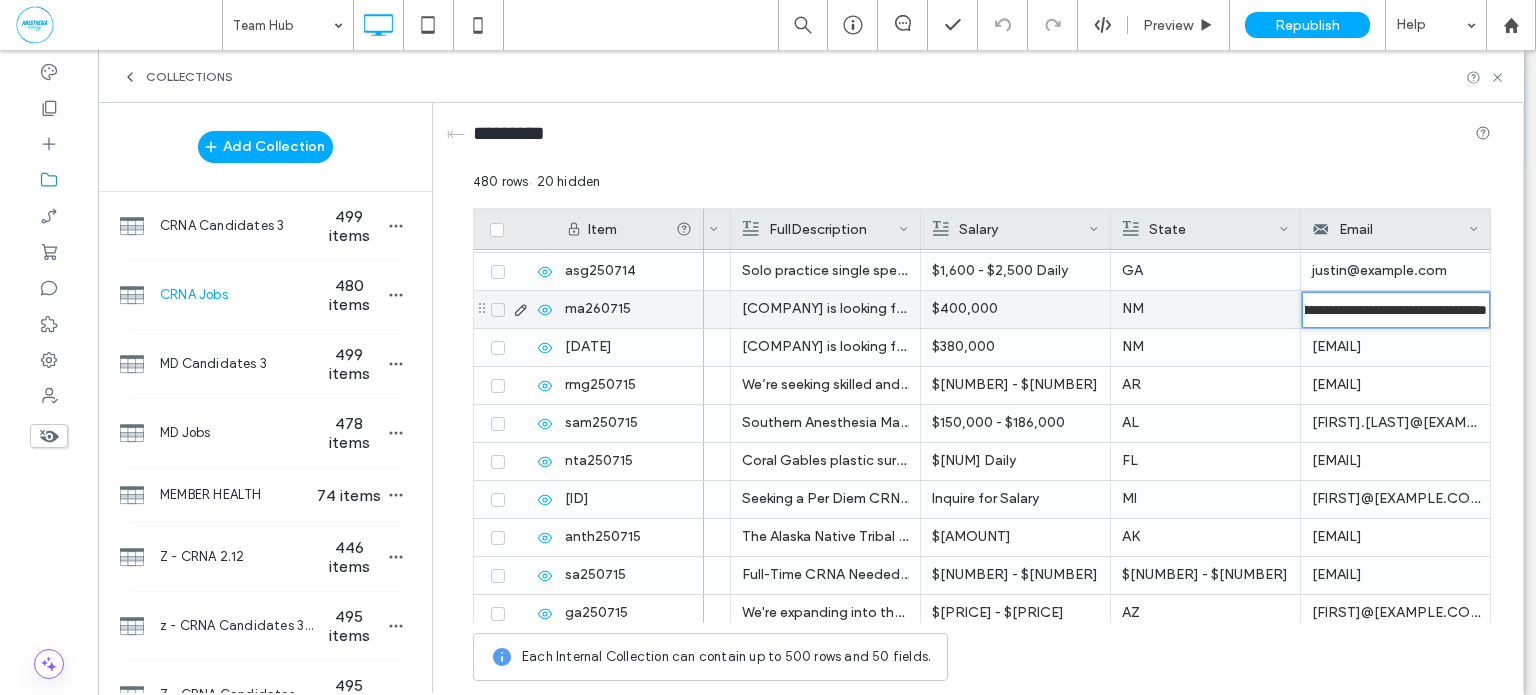 type on "**********" 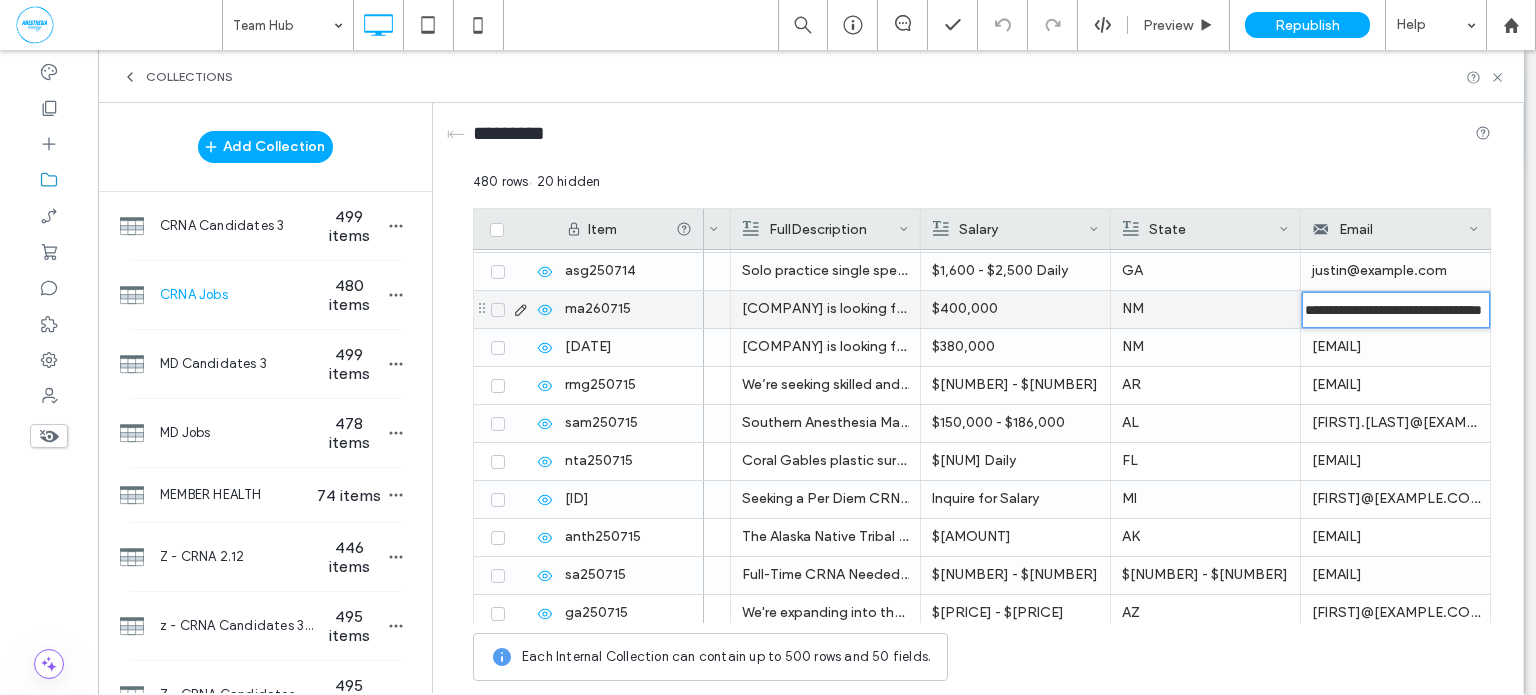 scroll, scrollTop: 0, scrollLeft: 64, axis: horizontal 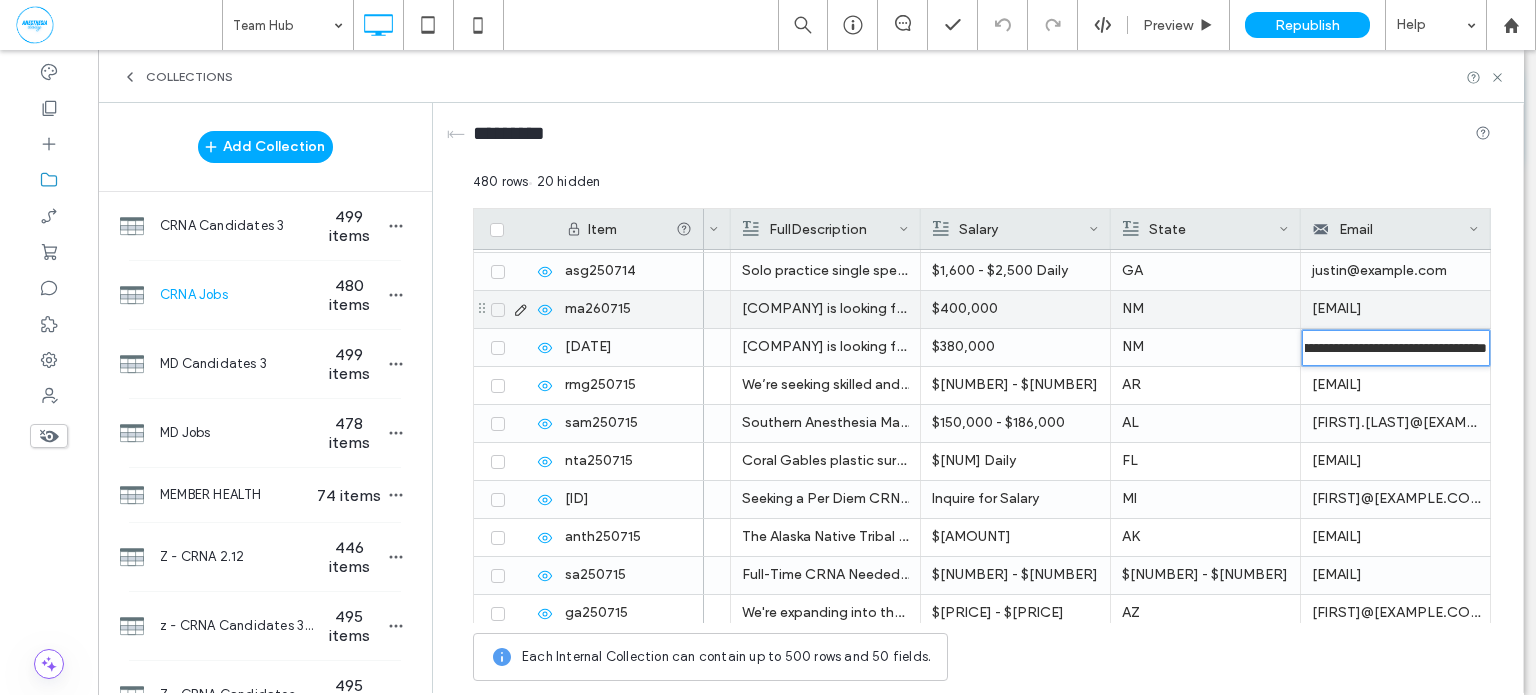 type on "**********" 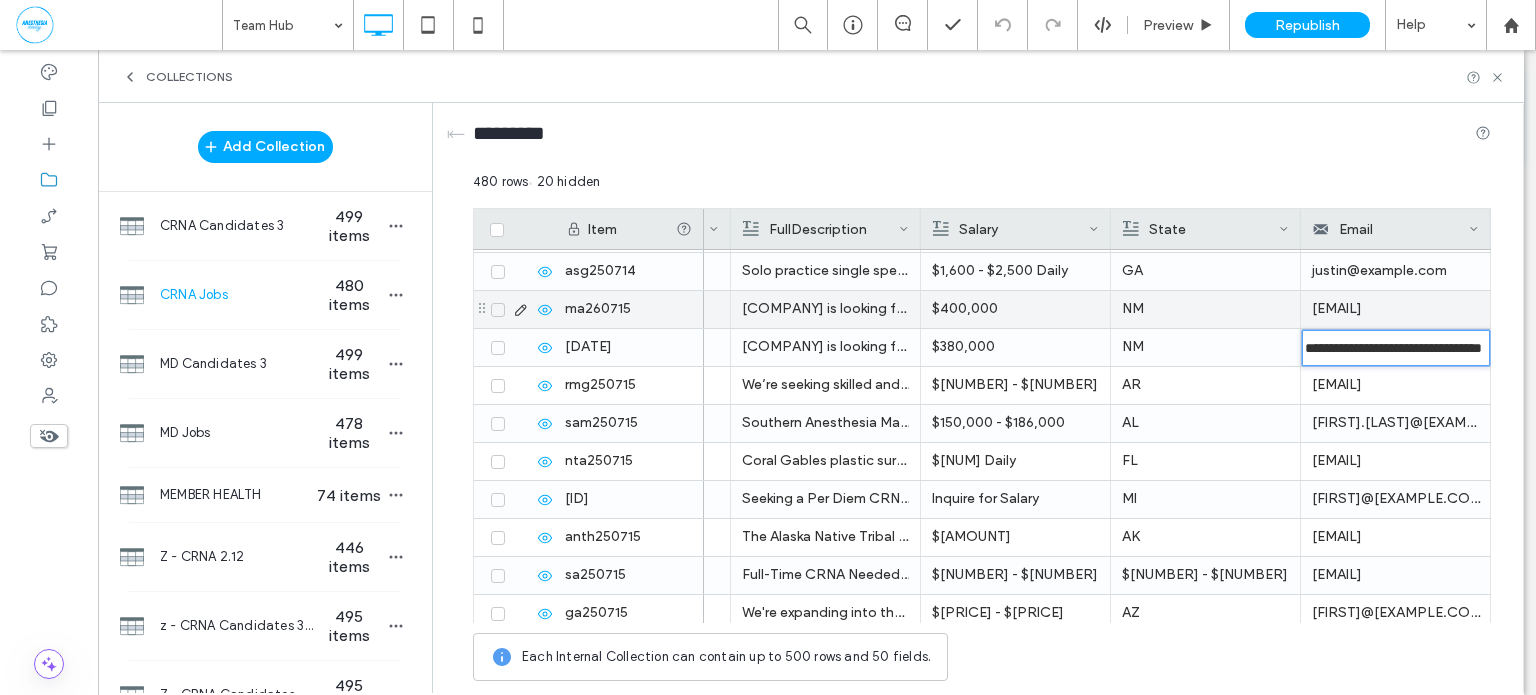 scroll, scrollTop: 0, scrollLeft: 64, axis: horizontal 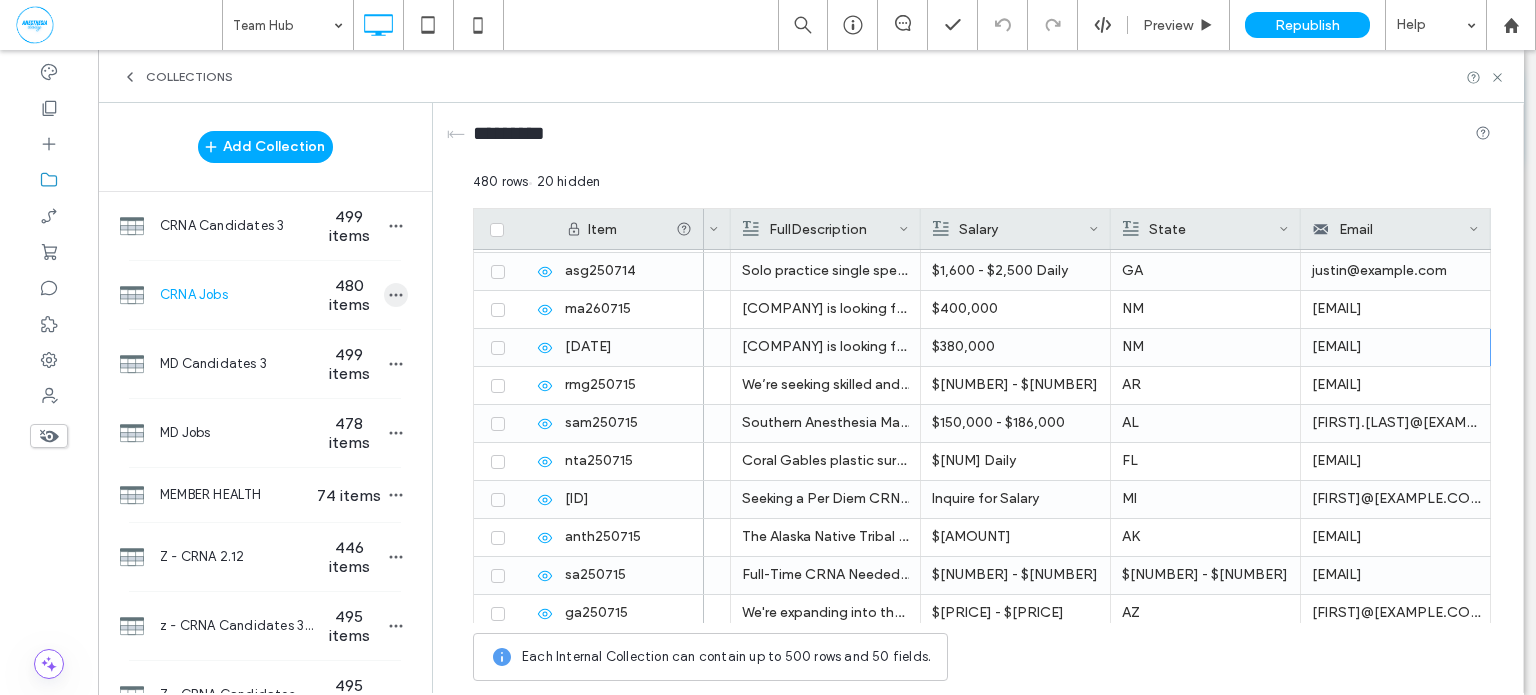 click 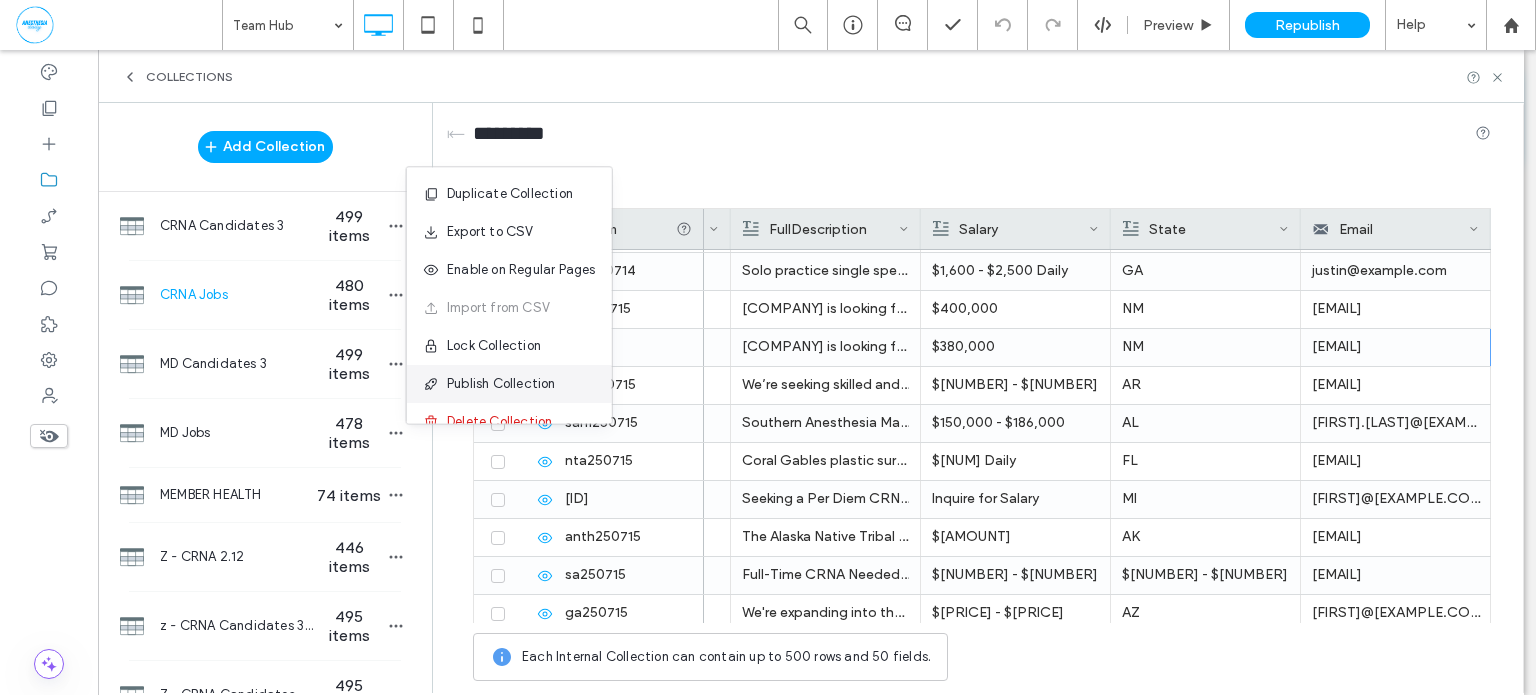 click on "Publish Collection" at bounding box center (501, 384) 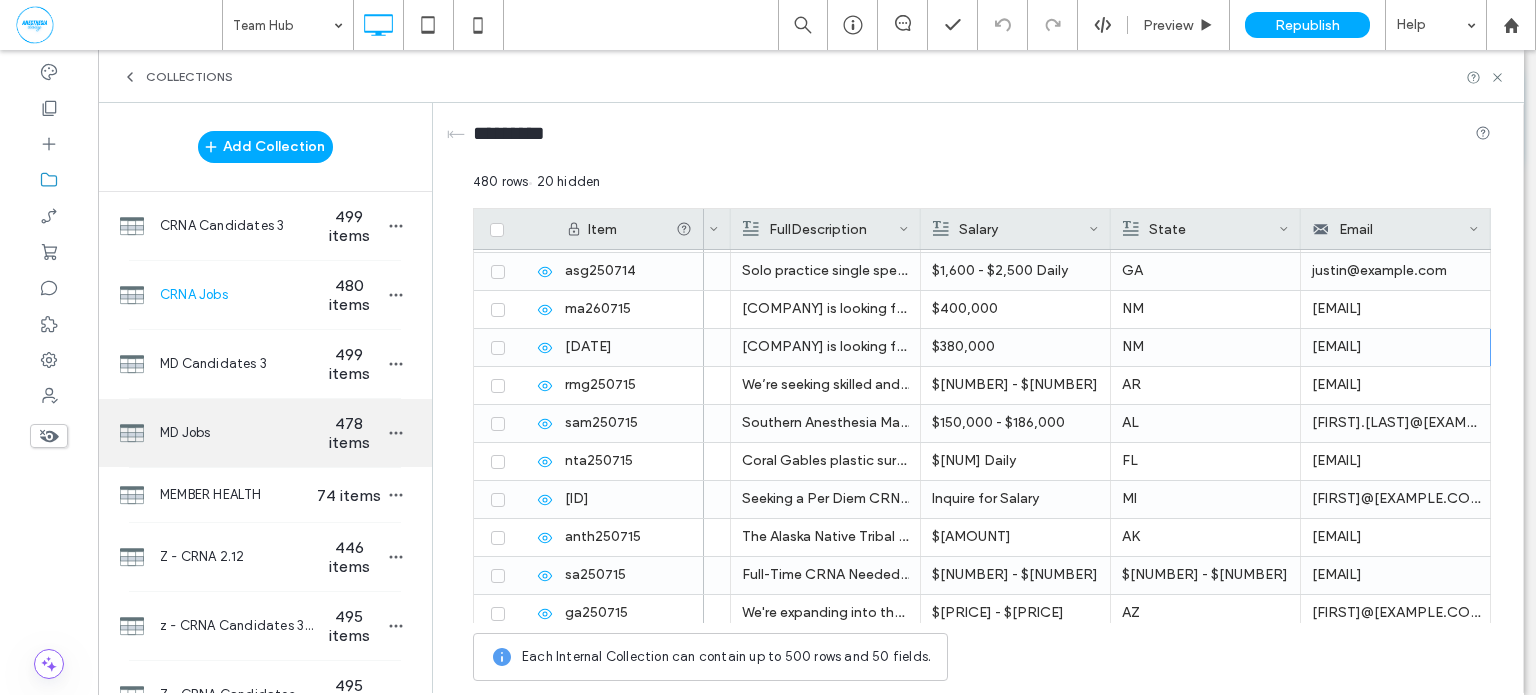 click on "MD Jobs" at bounding box center [237, 433] 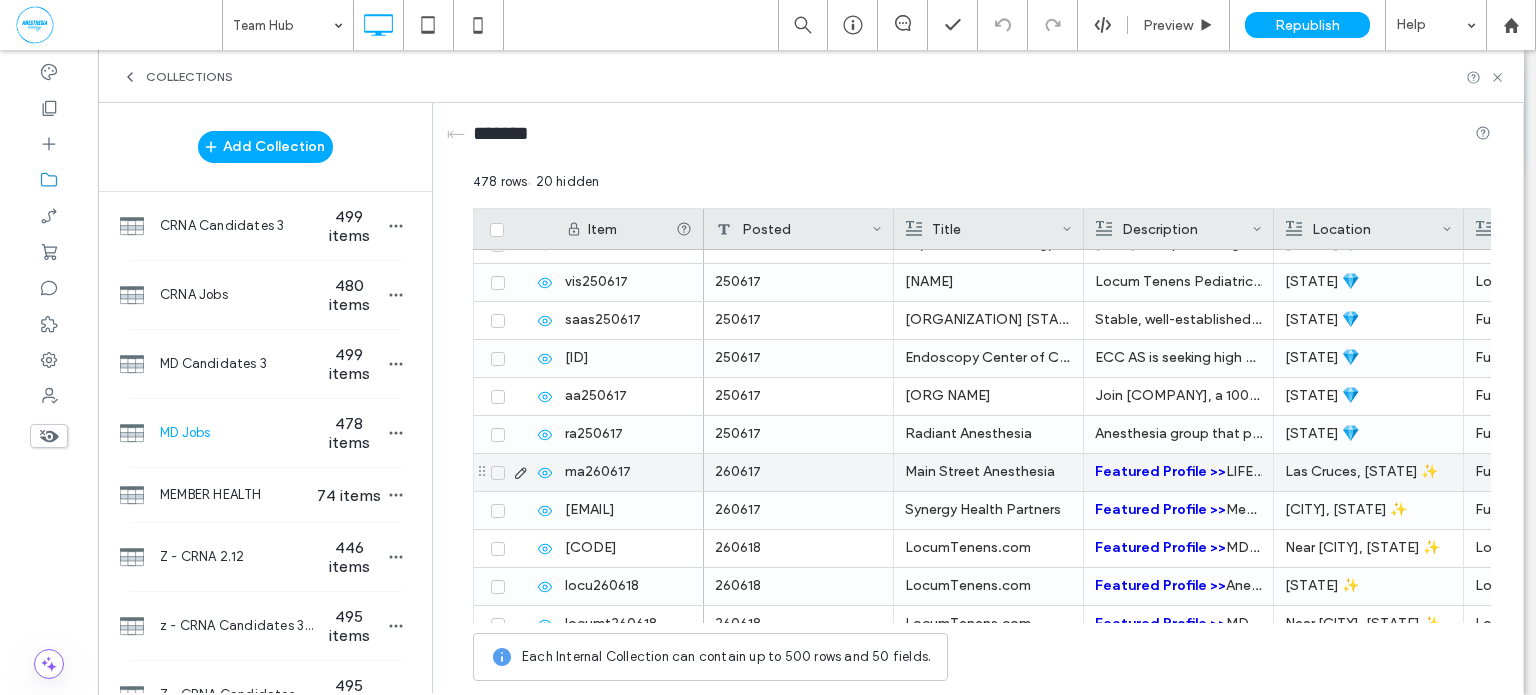scroll, scrollTop: 3844, scrollLeft: 0, axis: vertical 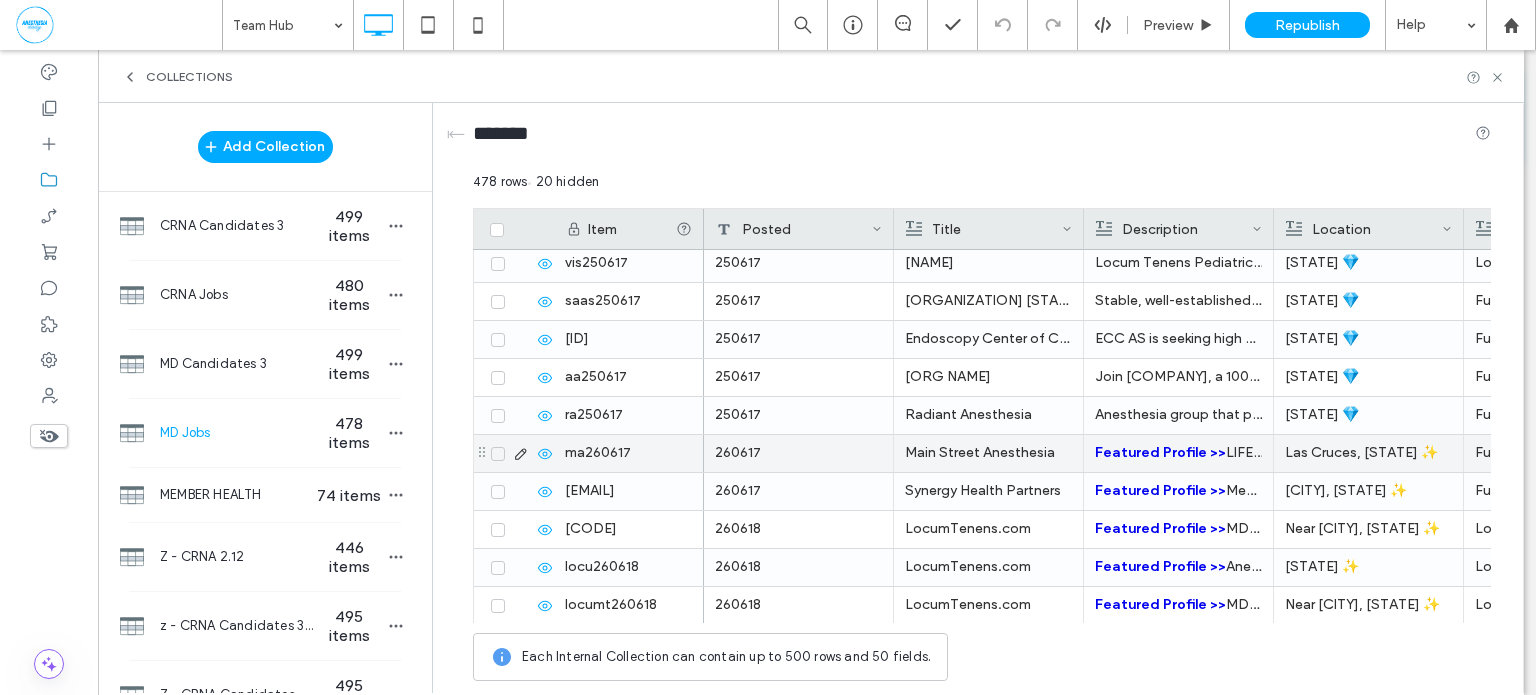 click on "Las Cruces, [STATE] ✨" at bounding box center [1368, 453] 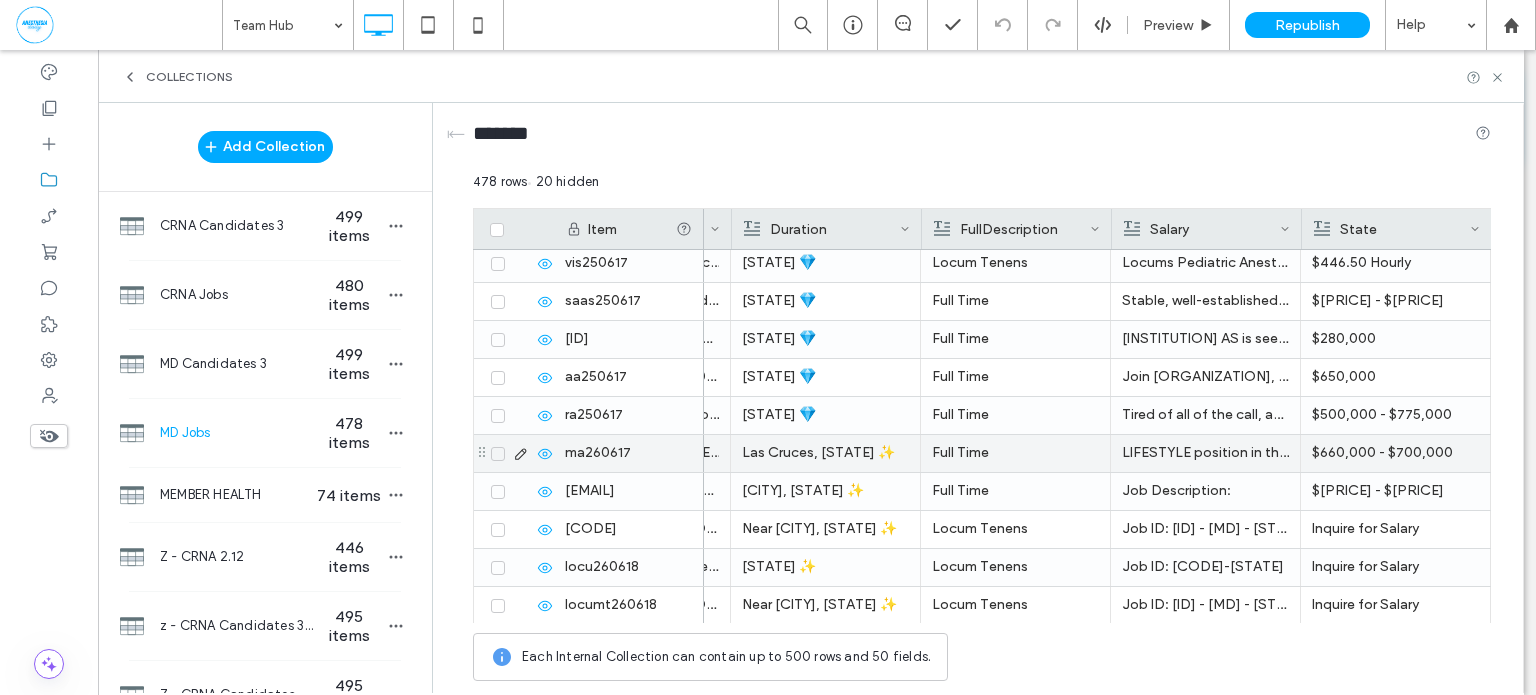 scroll, scrollTop: 0, scrollLeft: 732, axis: horizontal 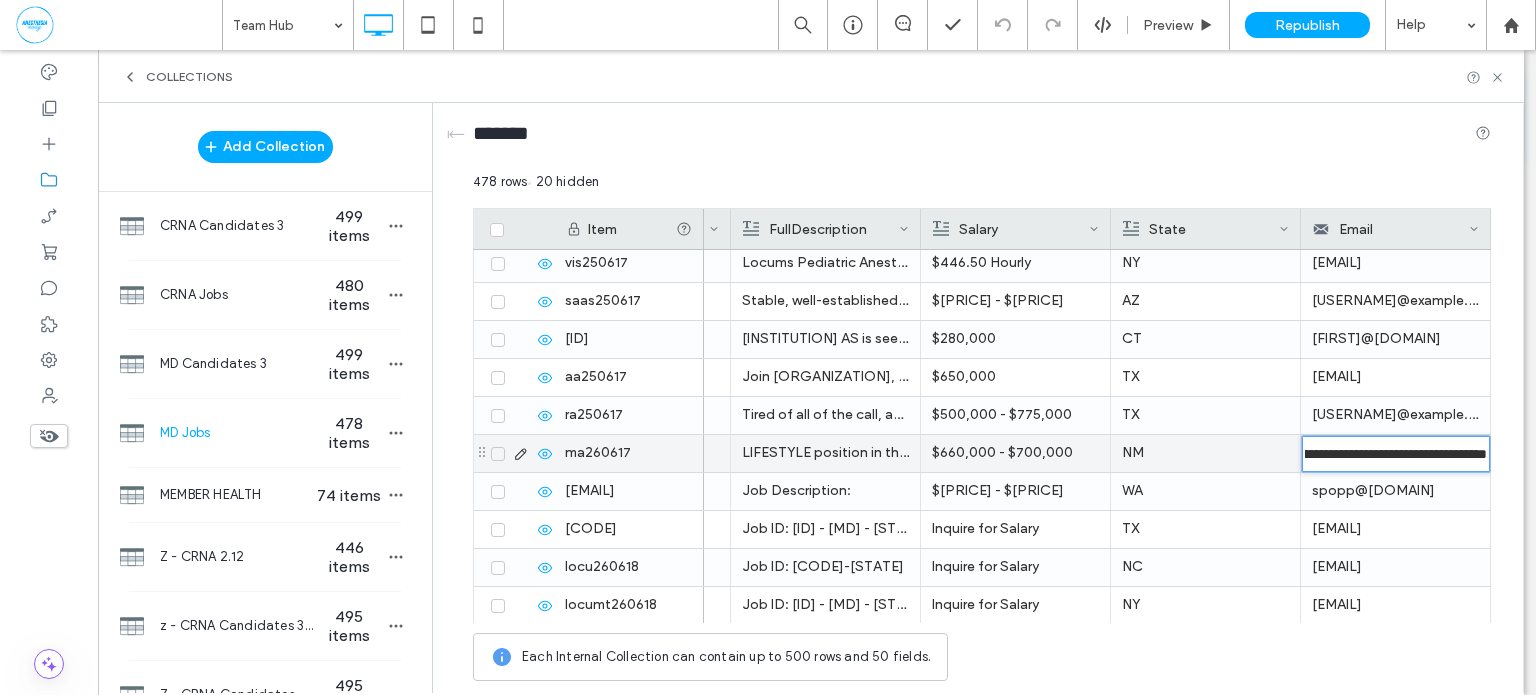 type on "**********" 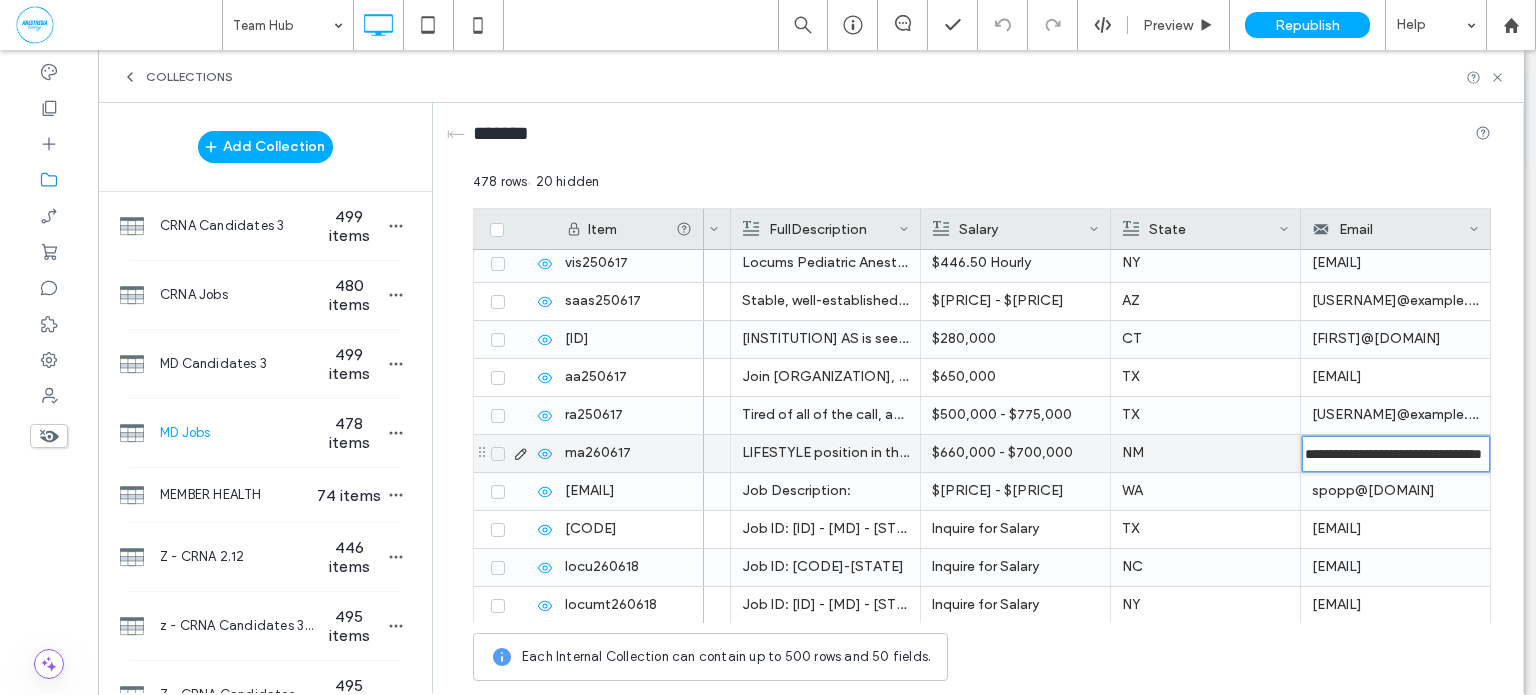 scroll, scrollTop: 0, scrollLeft: 64, axis: horizontal 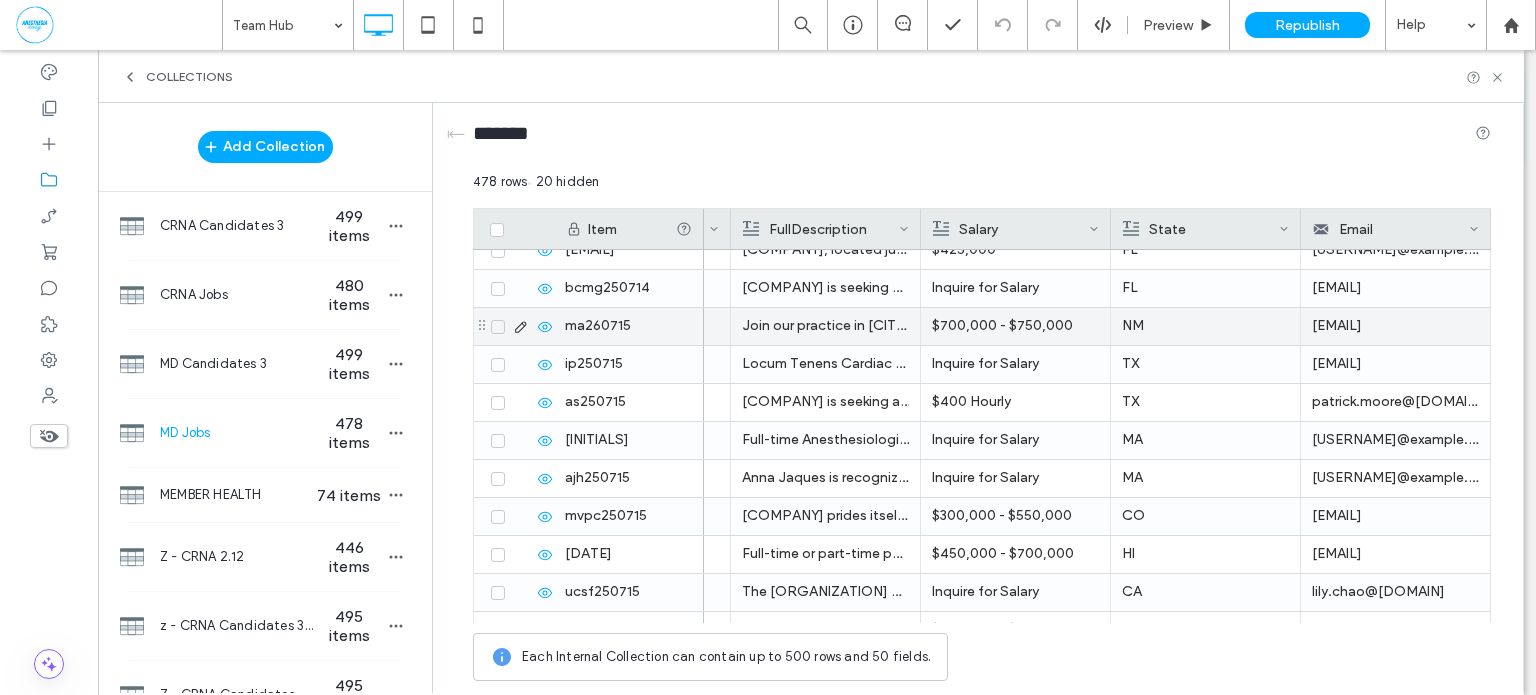 click on "[EMAIL]" at bounding box center [1396, 326] 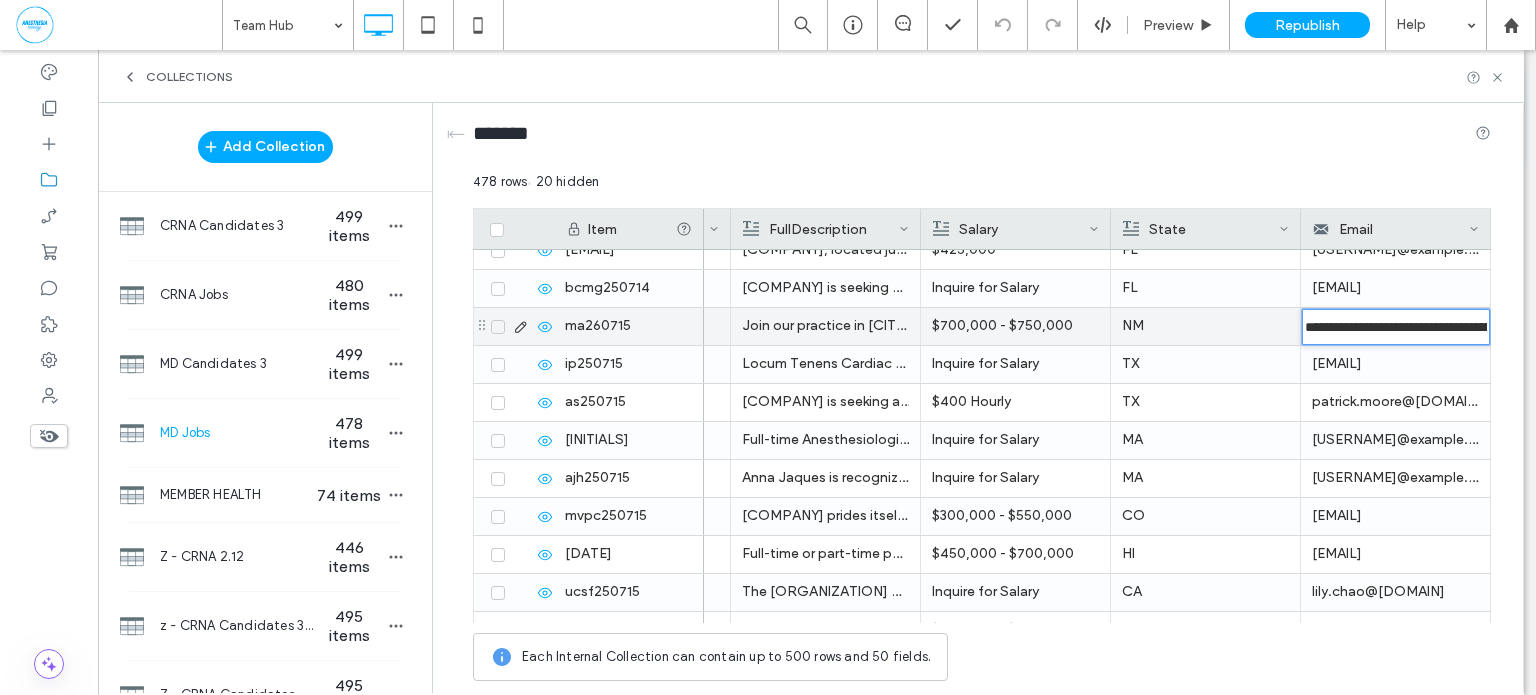 type on "**********" 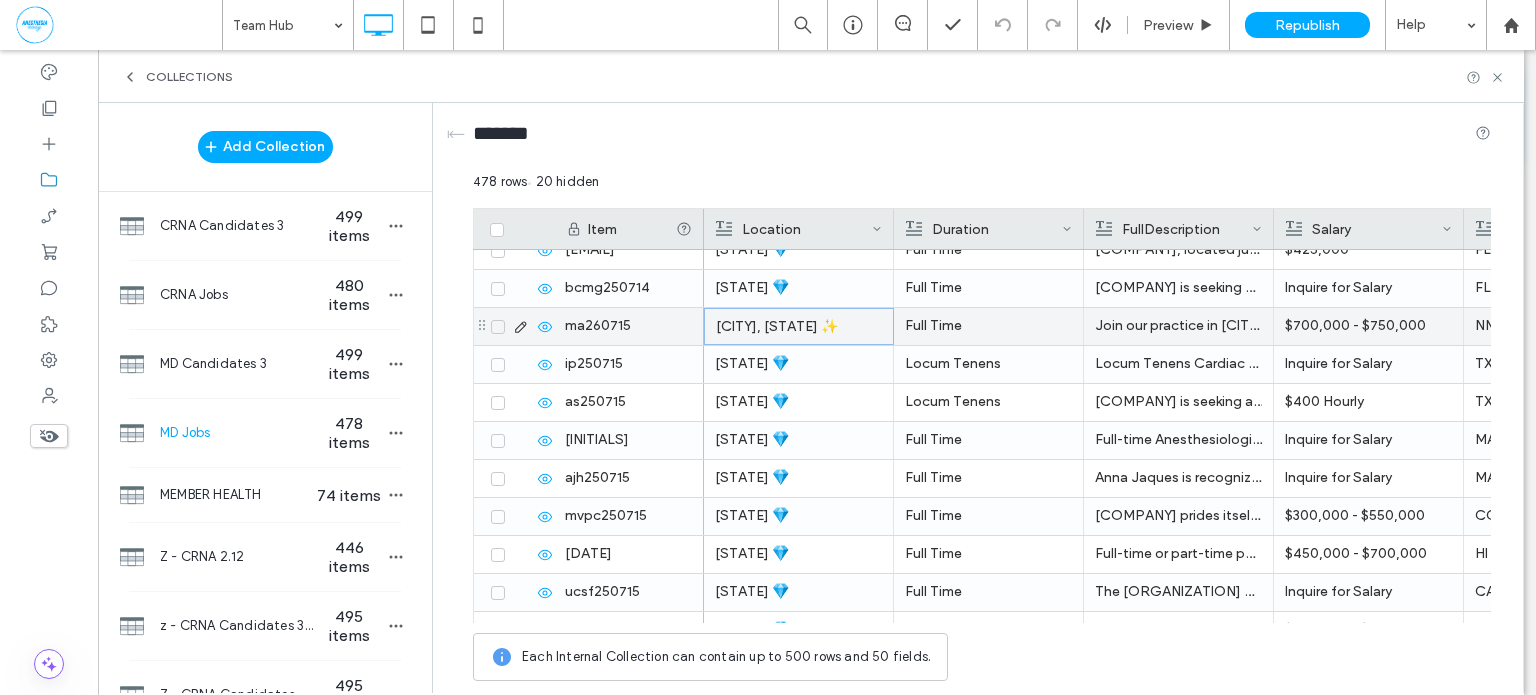 scroll, scrollTop: 0, scrollLeft: 190, axis: horizontal 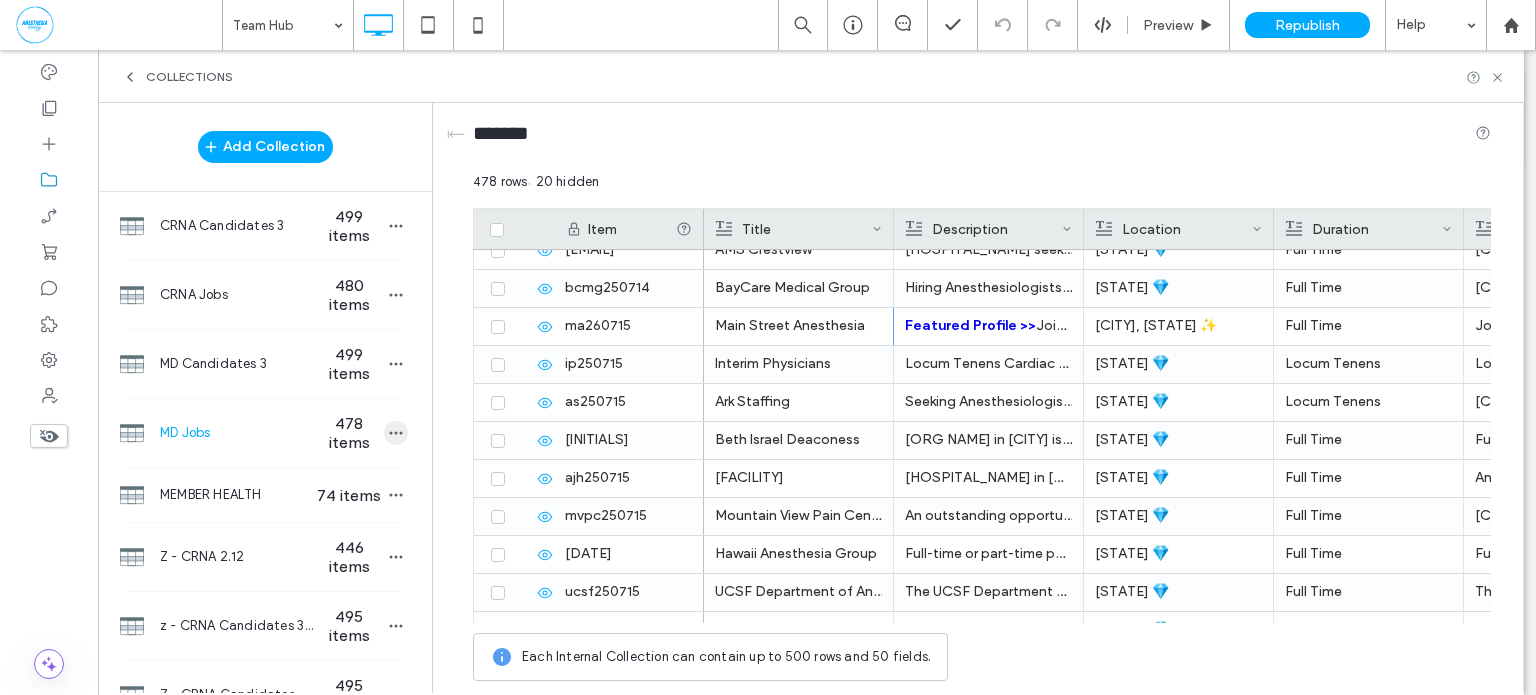 click 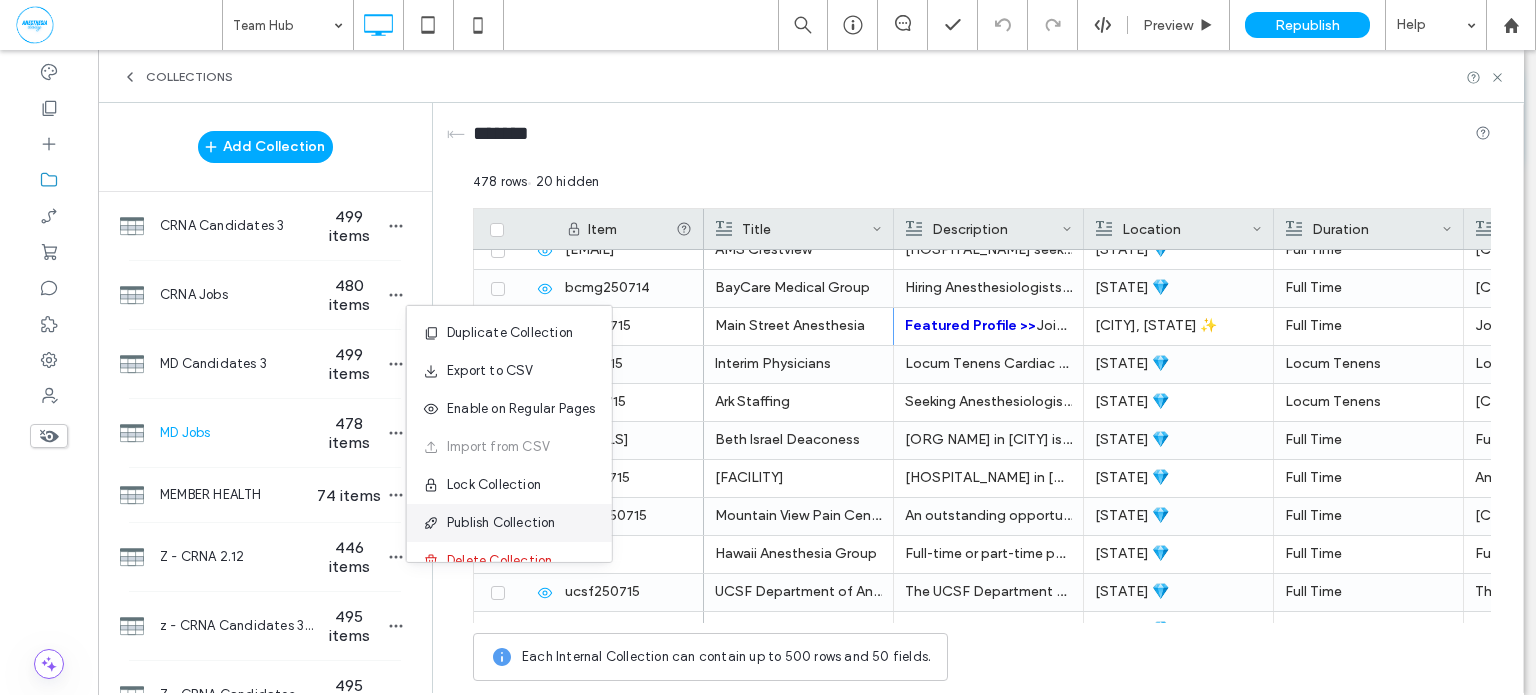 click on "Publish Collection" at bounding box center (509, 523) 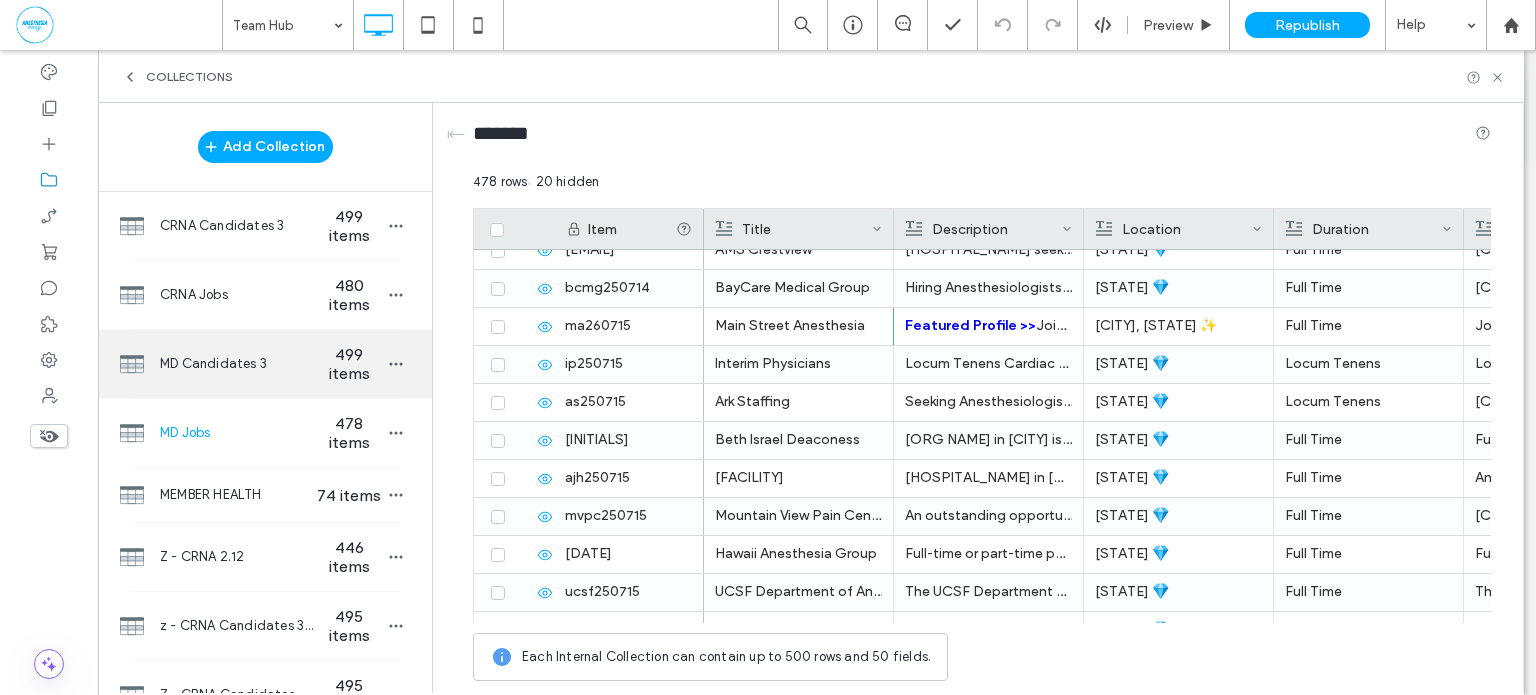 click on "MD Candidates 3 499 items" at bounding box center (265, 364) 